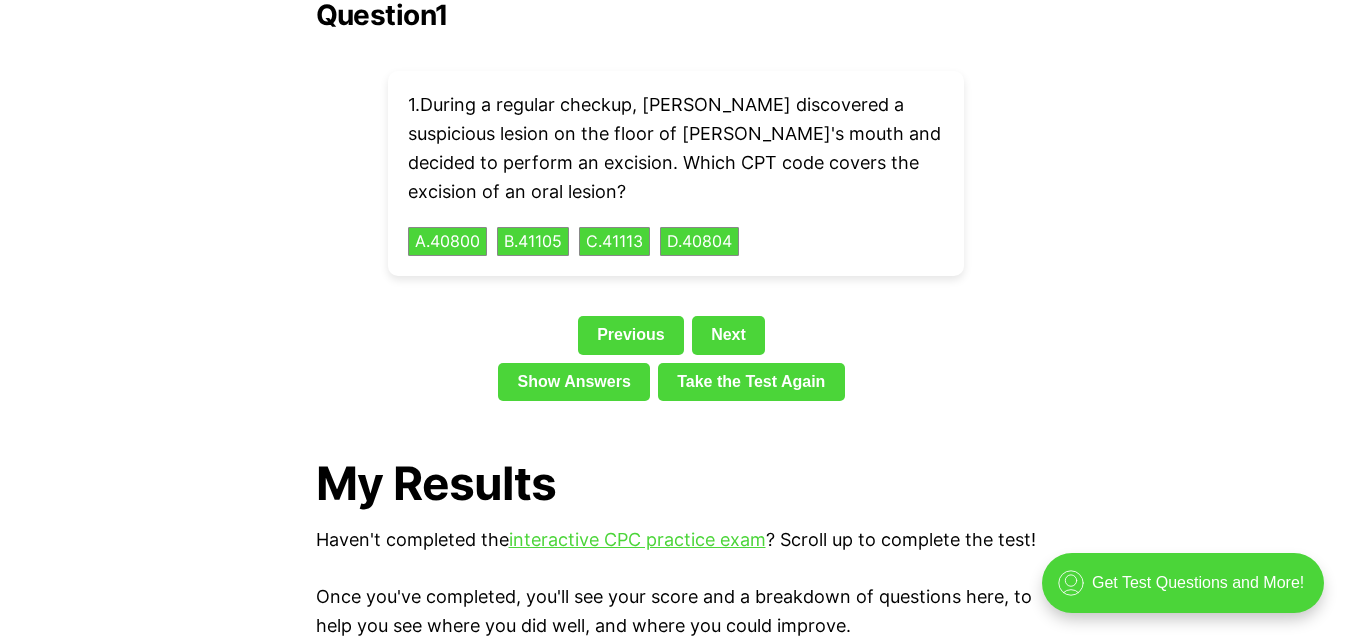 scroll, scrollTop: 4600, scrollLeft: 0, axis: vertical 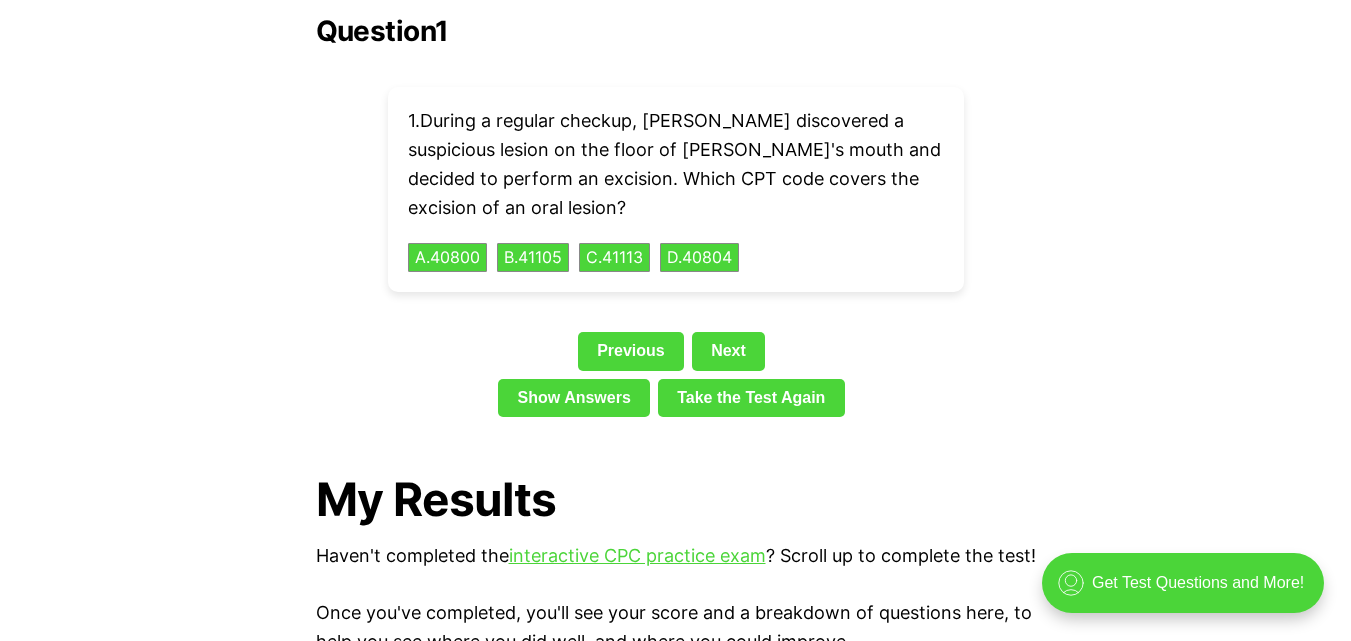 click on "My Results" at bounding box center (676, 499) 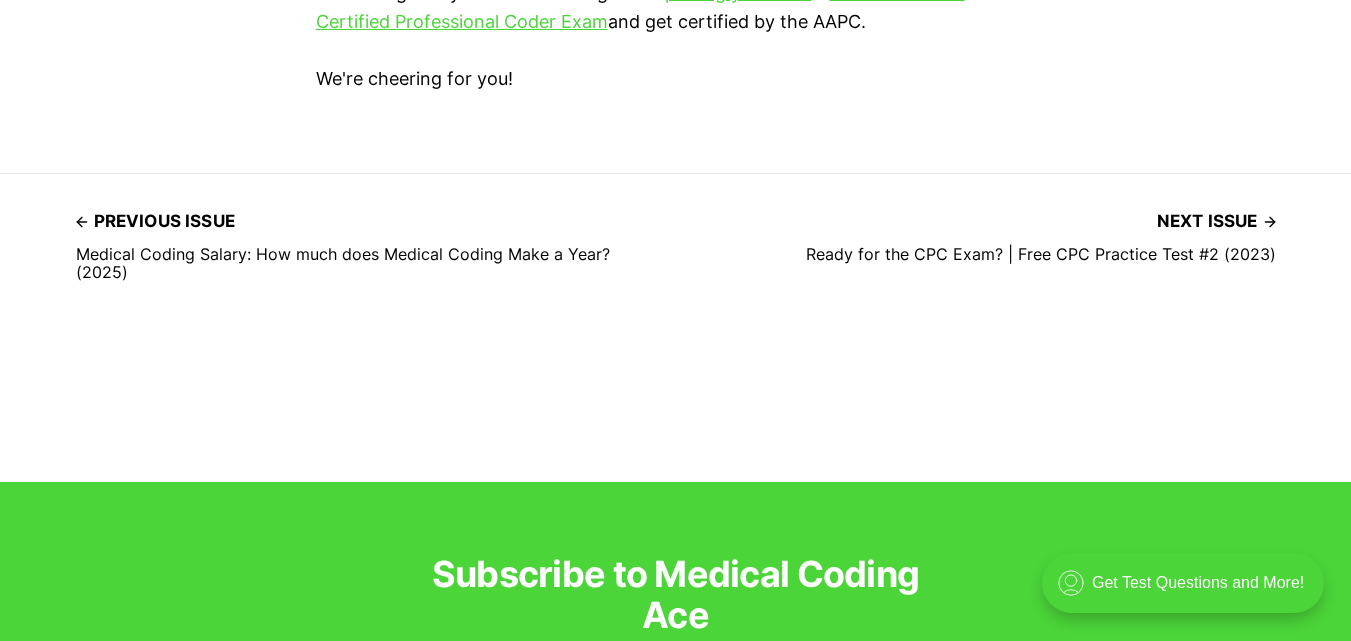 scroll, scrollTop: 6227, scrollLeft: 0, axis: vertical 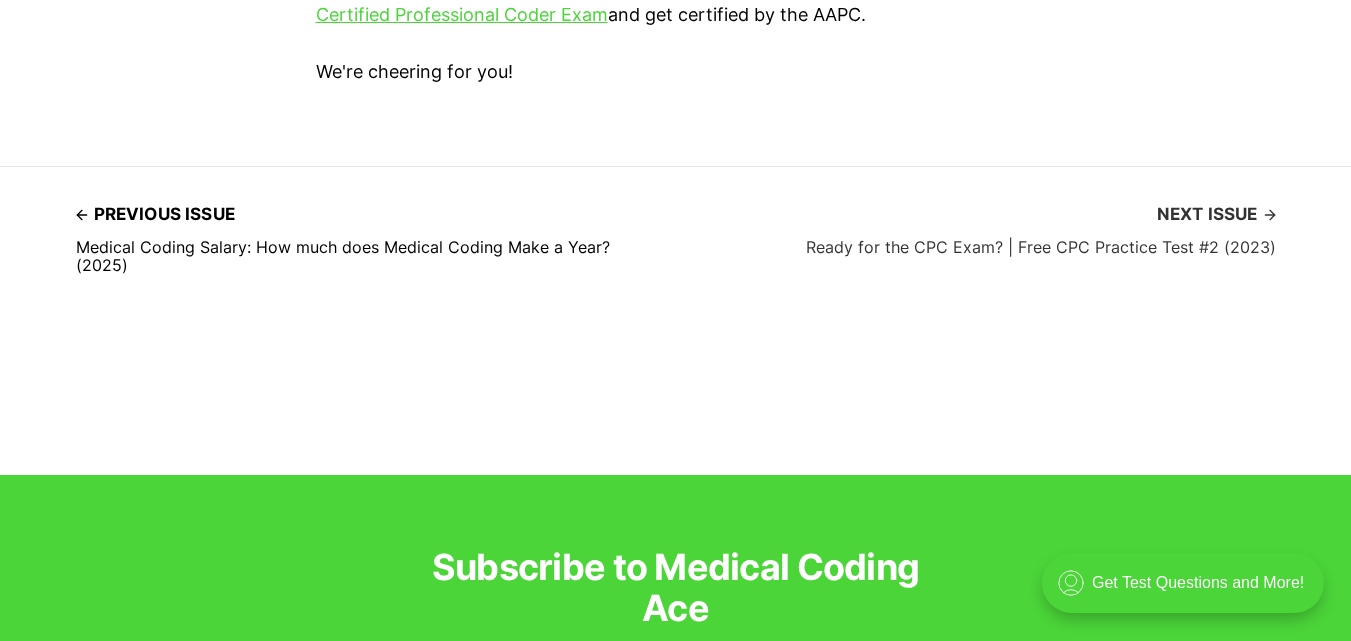 click on "Next issue" at bounding box center [1216, 214] 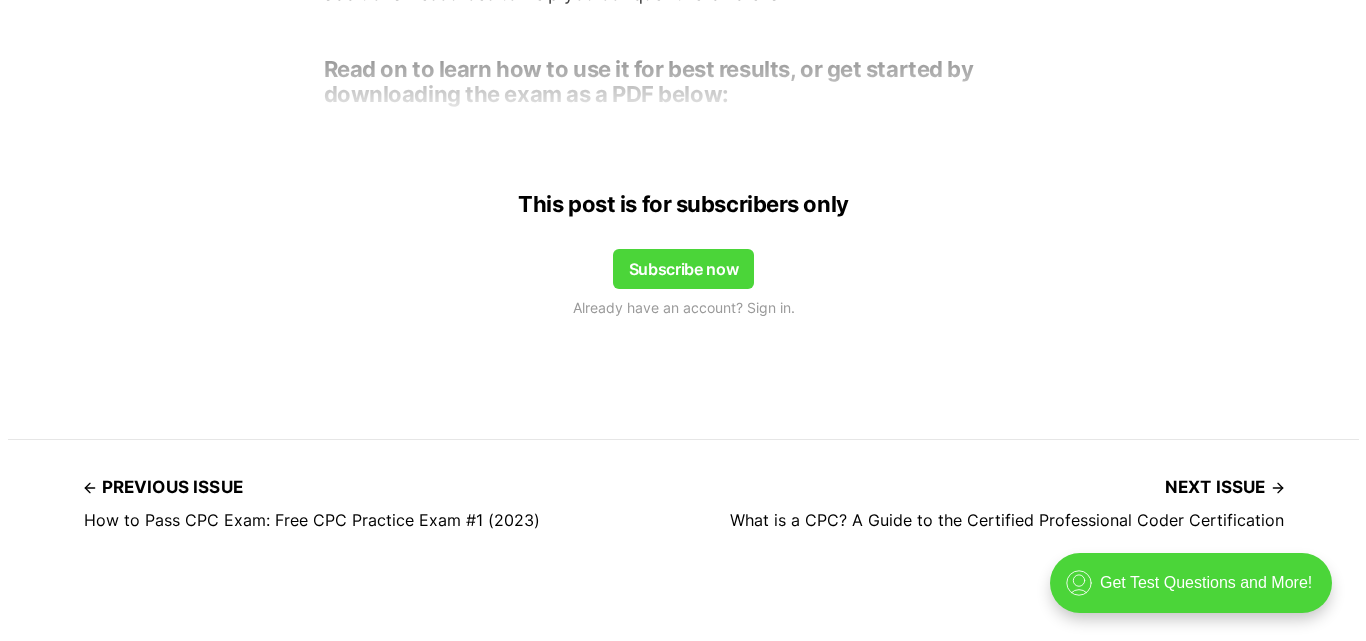 scroll, scrollTop: 1727, scrollLeft: 0, axis: vertical 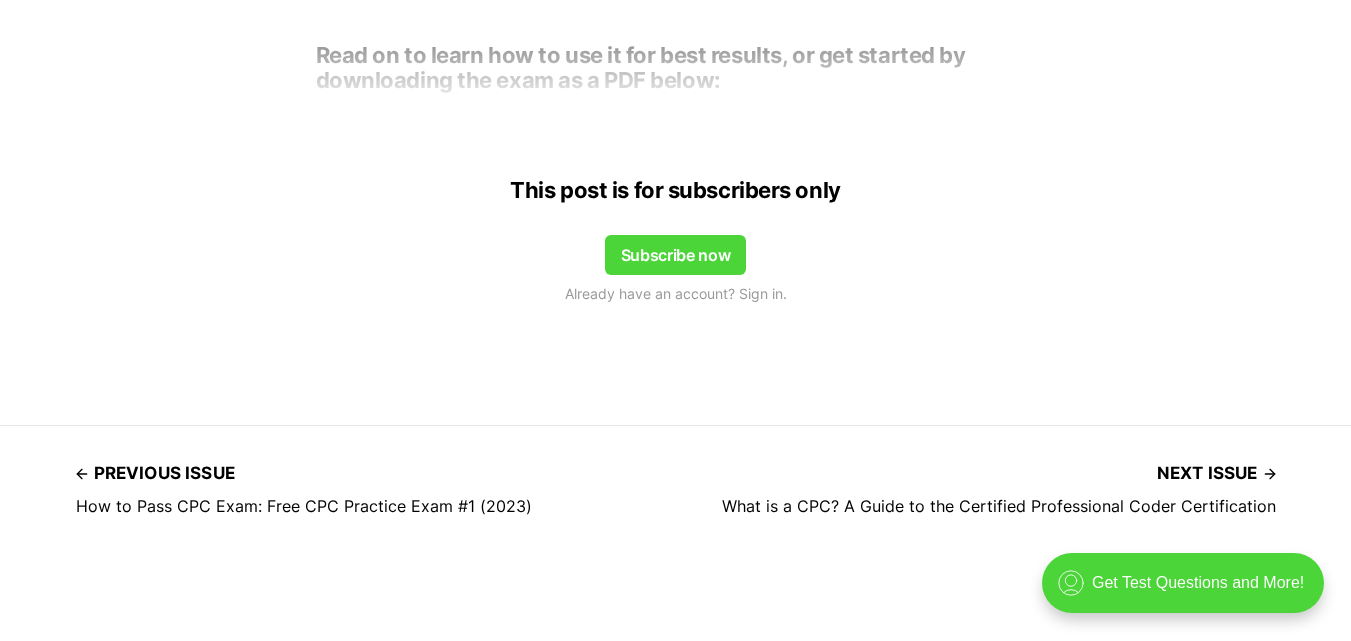 click on "Subscribe now" at bounding box center [676, 255] 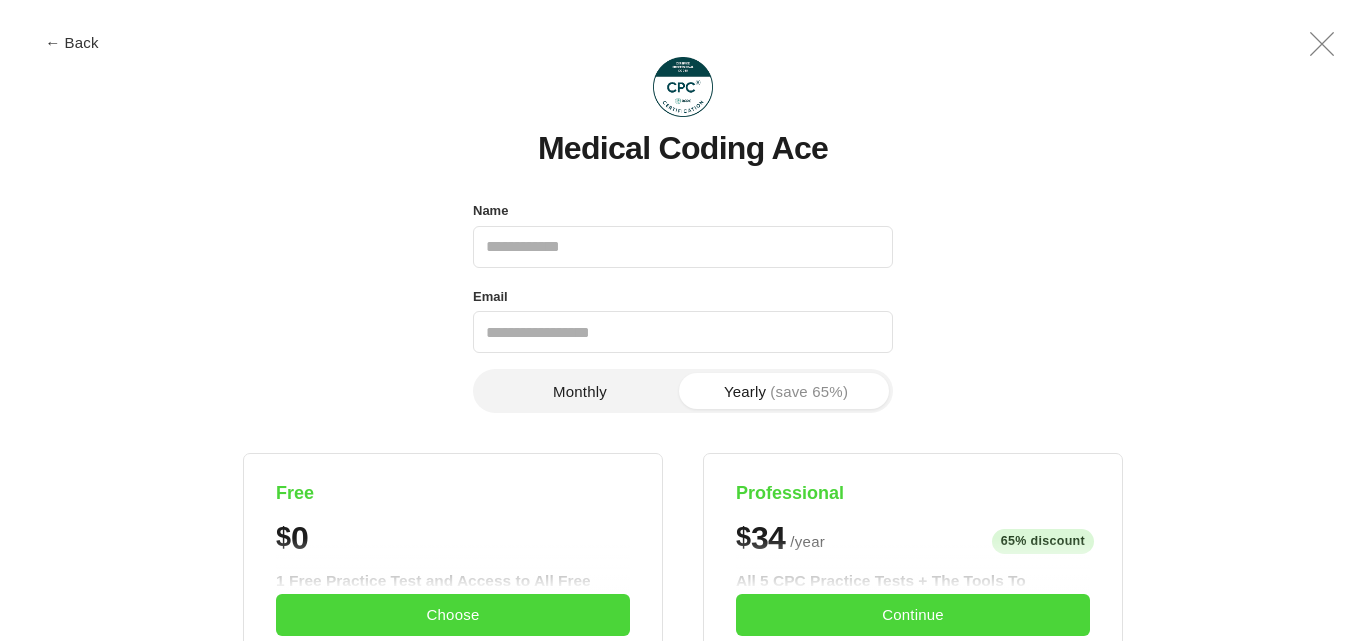 scroll, scrollTop: 0, scrollLeft: 0, axis: both 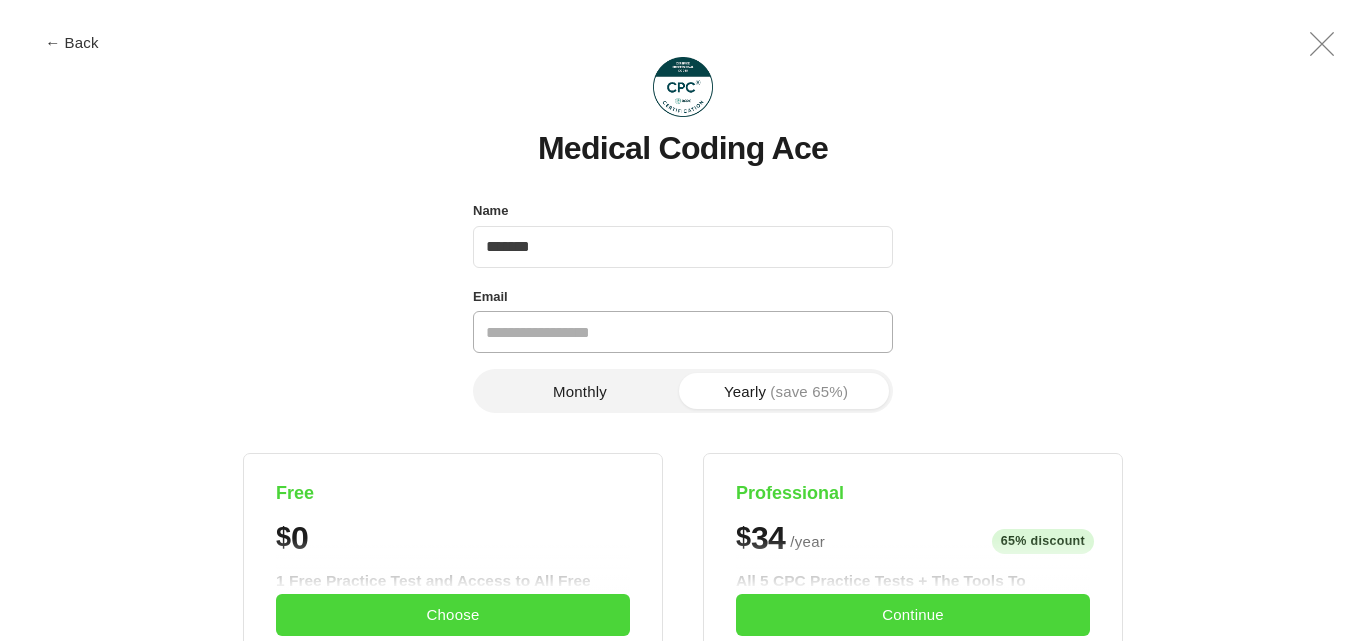 click on "Email" at bounding box center [683, 332] 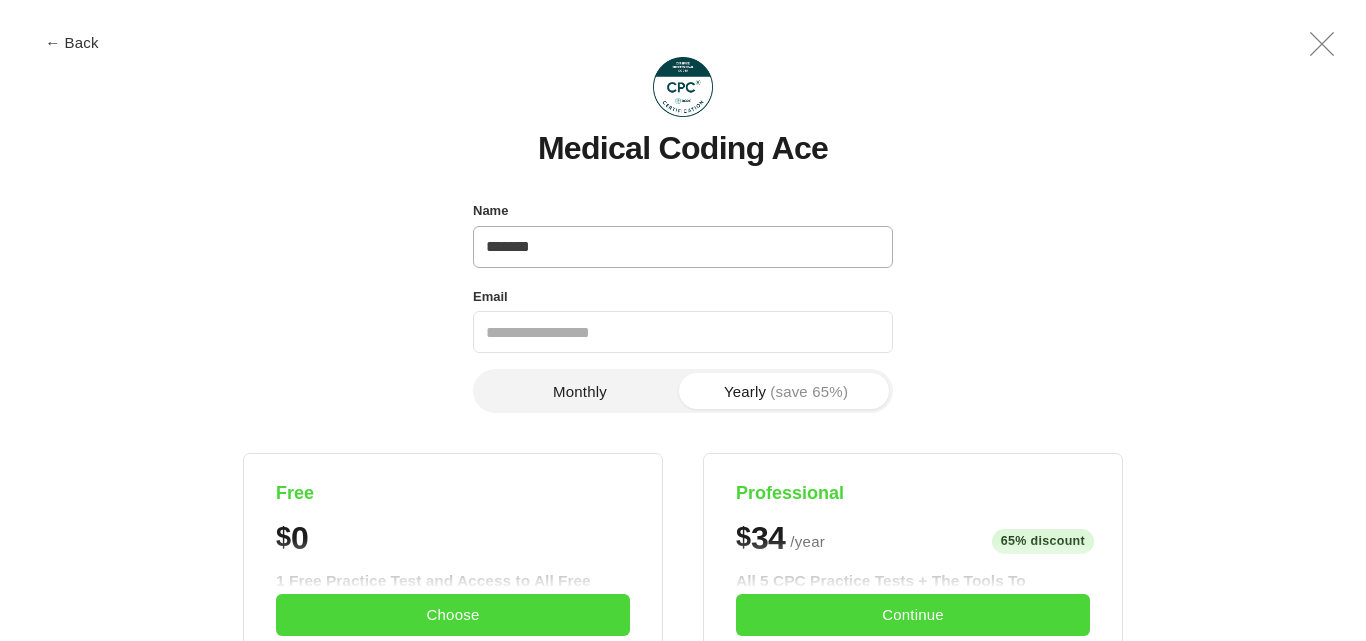 click on "*******" at bounding box center (683, 247) 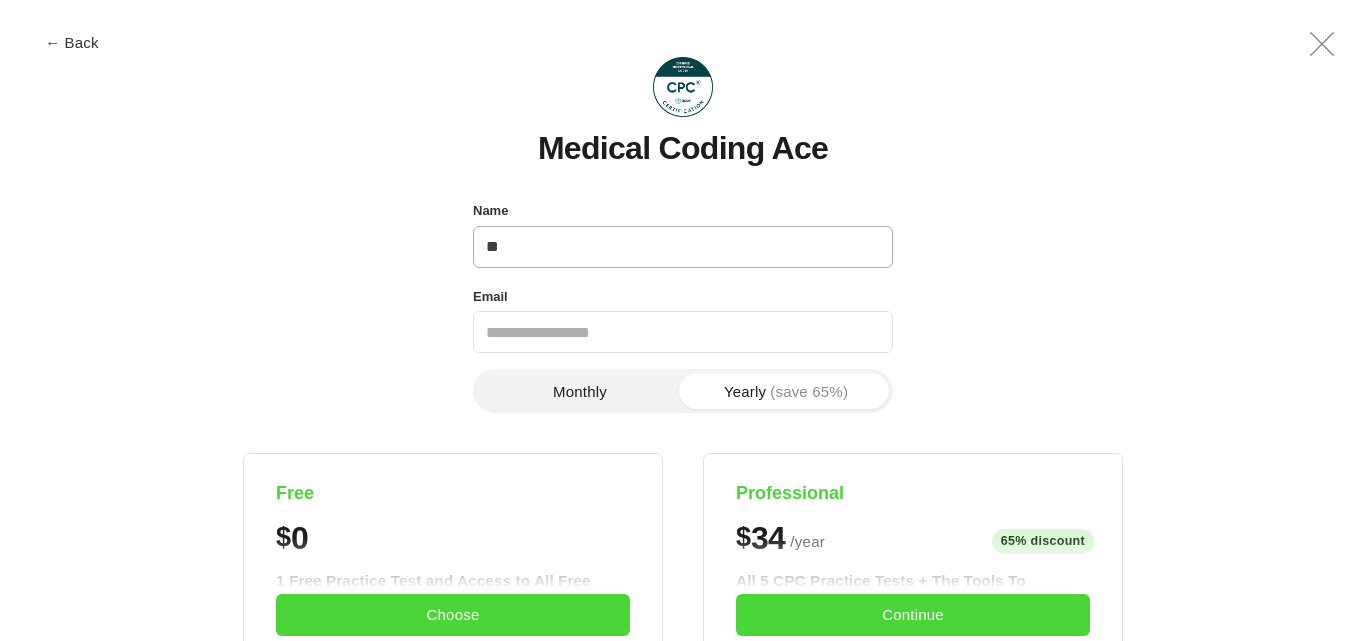 type on "*" 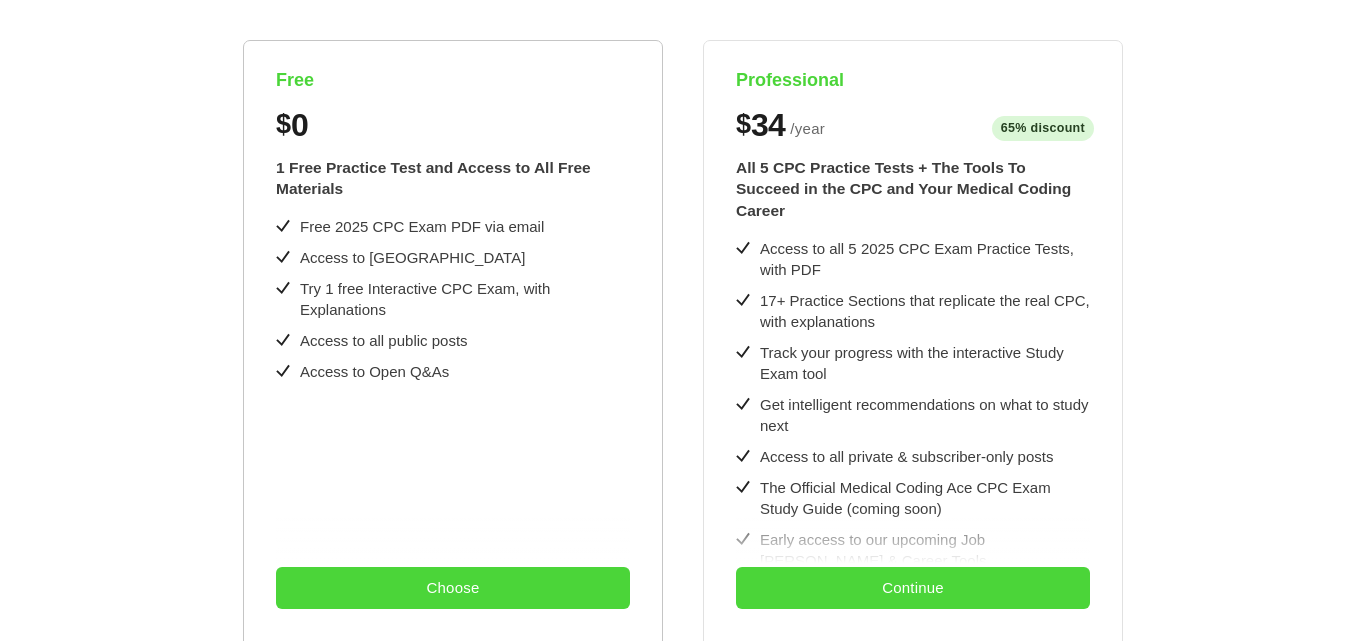 scroll, scrollTop: 407, scrollLeft: 0, axis: vertical 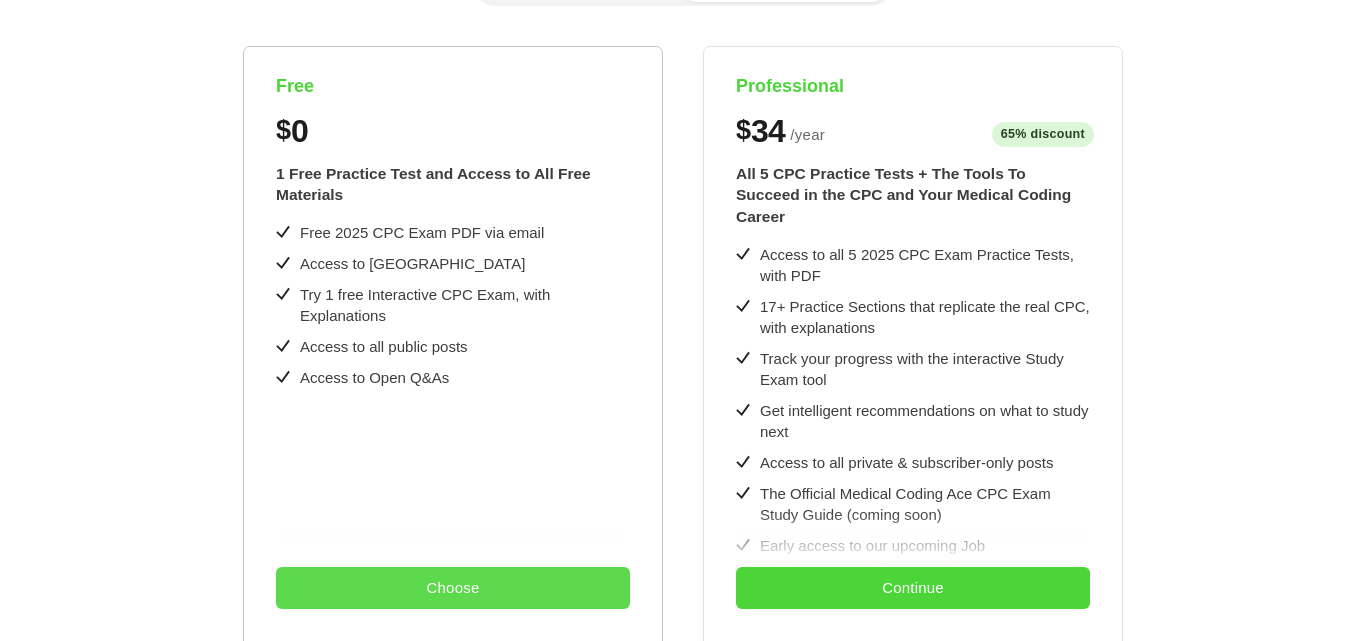 click on "Choose" at bounding box center (453, 588) 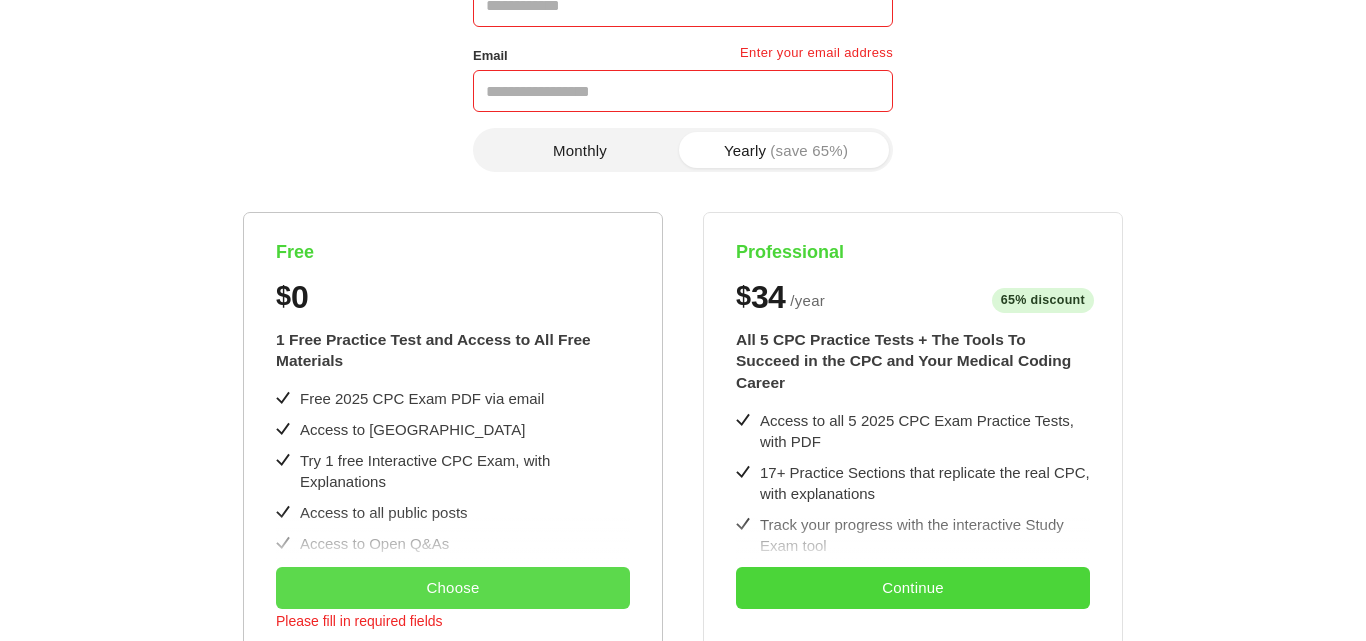 scroll, scrollTop: 0, scrollLeft: 0, axis: both 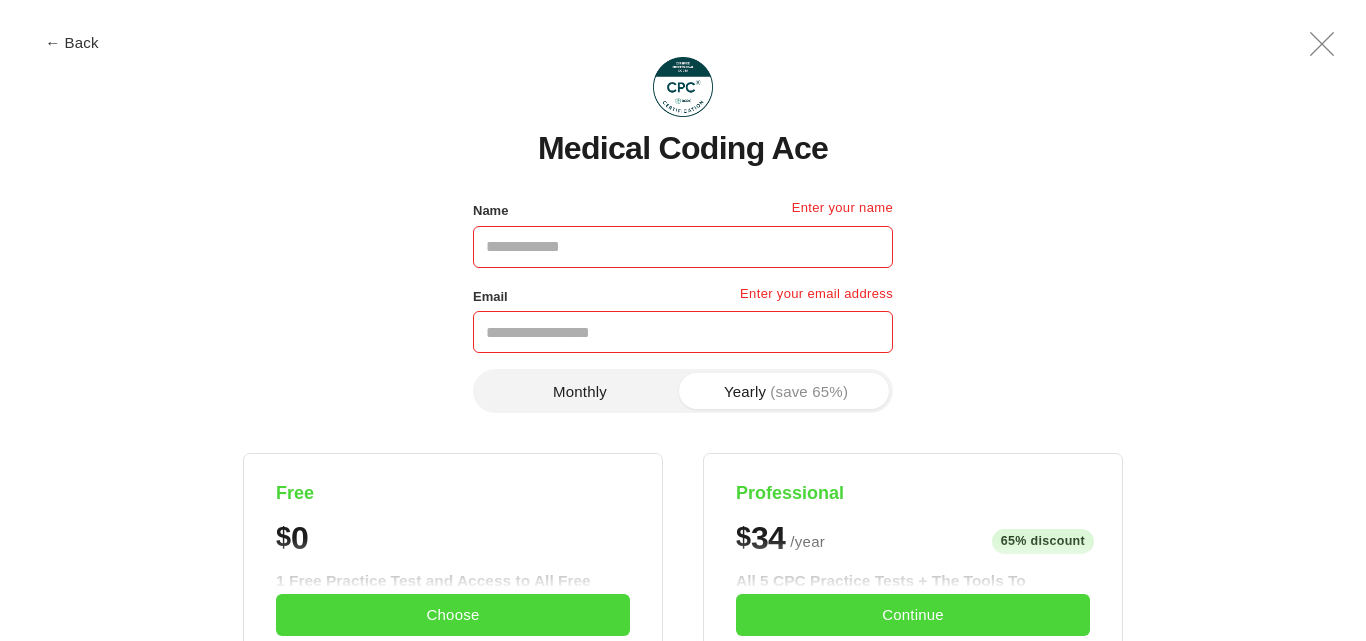 click on "Name" at bounding box center (683, 247) 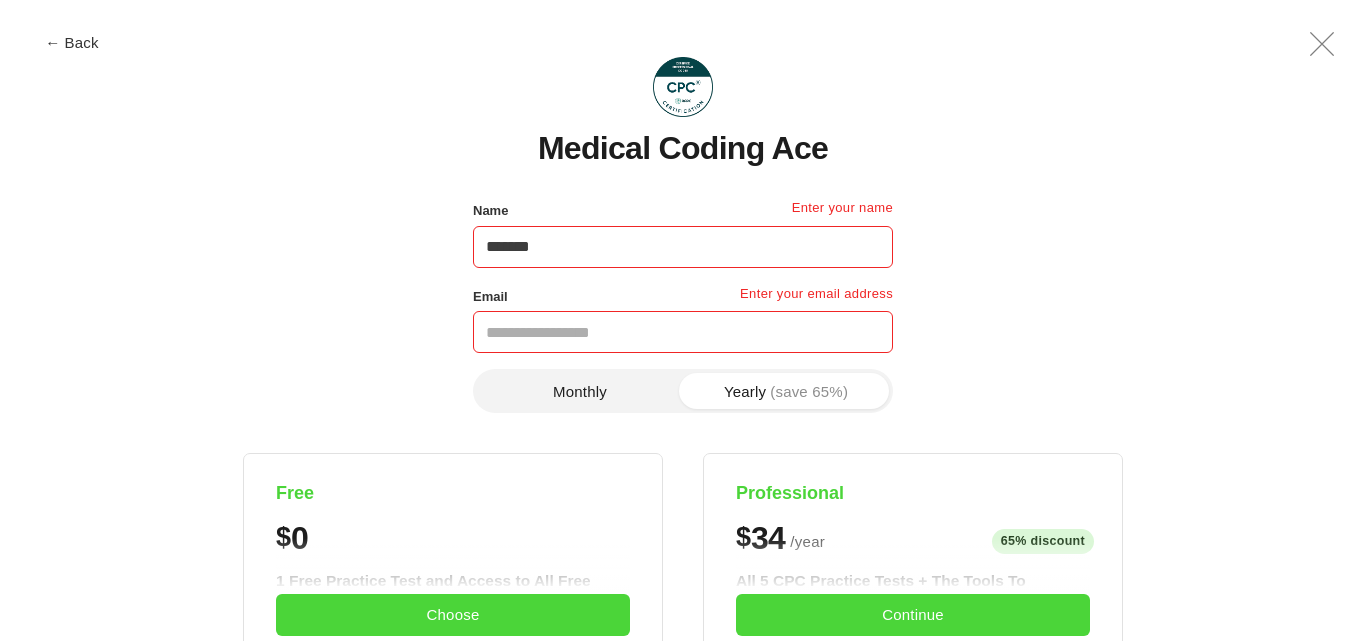 type on "*******" 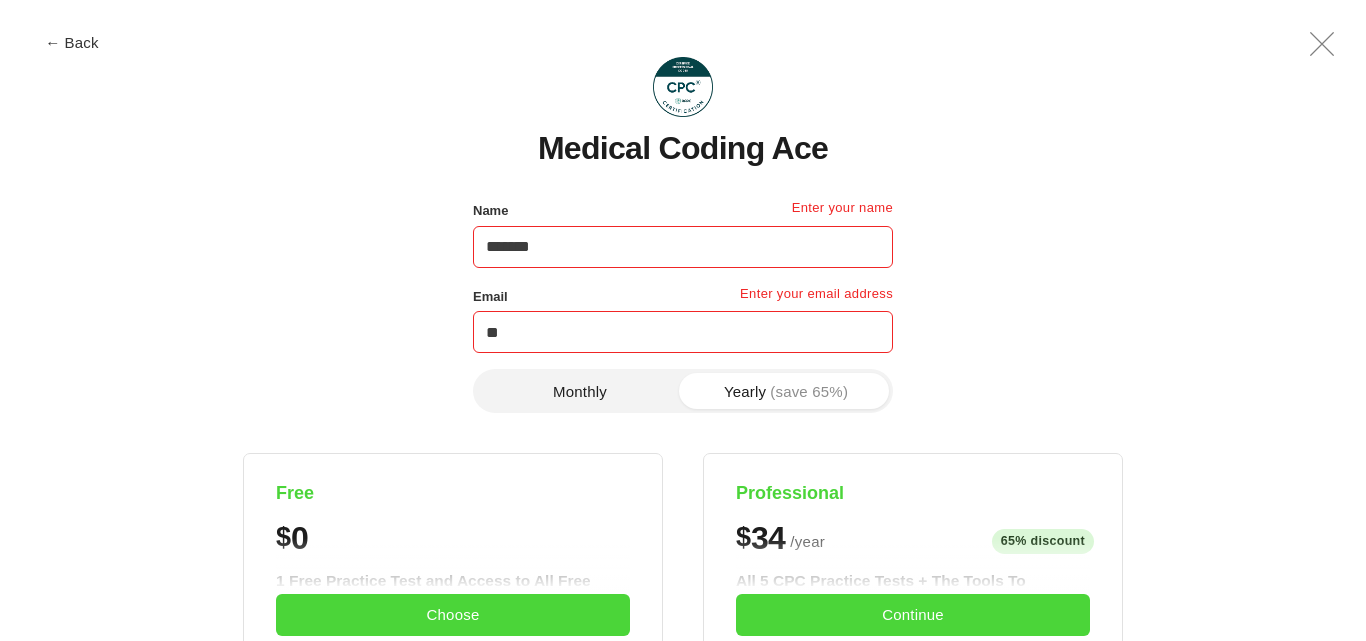type on "*" 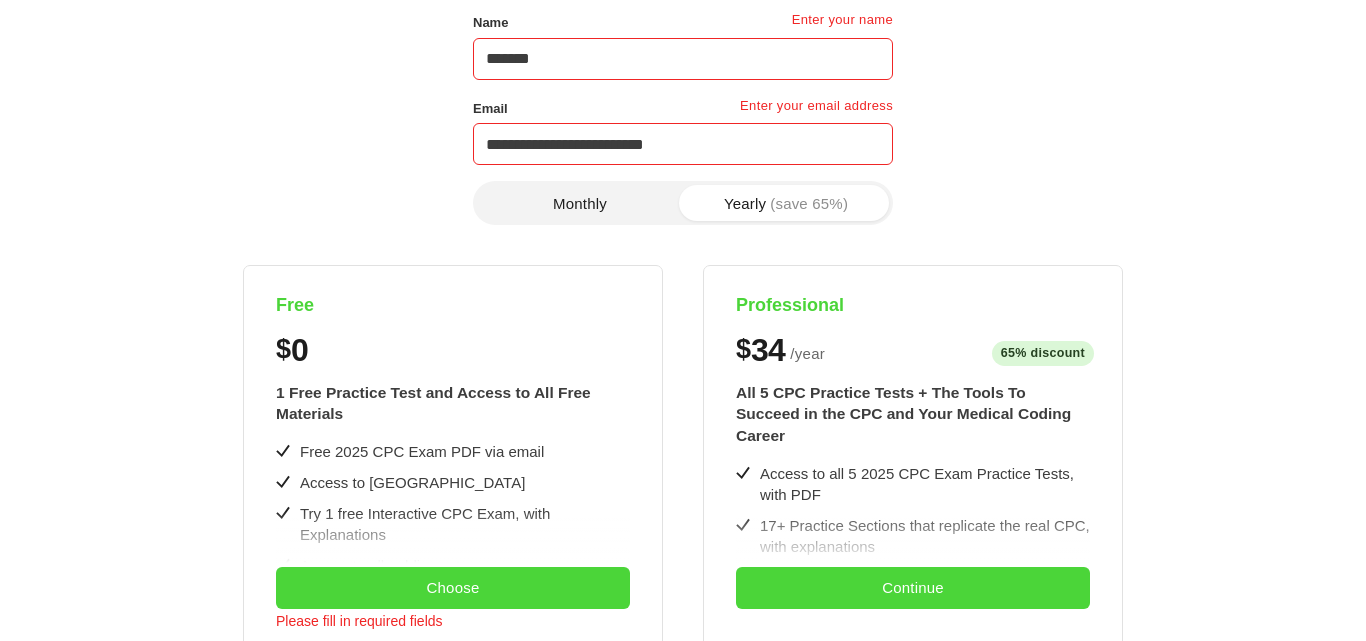 scroll, scrollTop: 213, scrollLeft: 0, axis: vertical 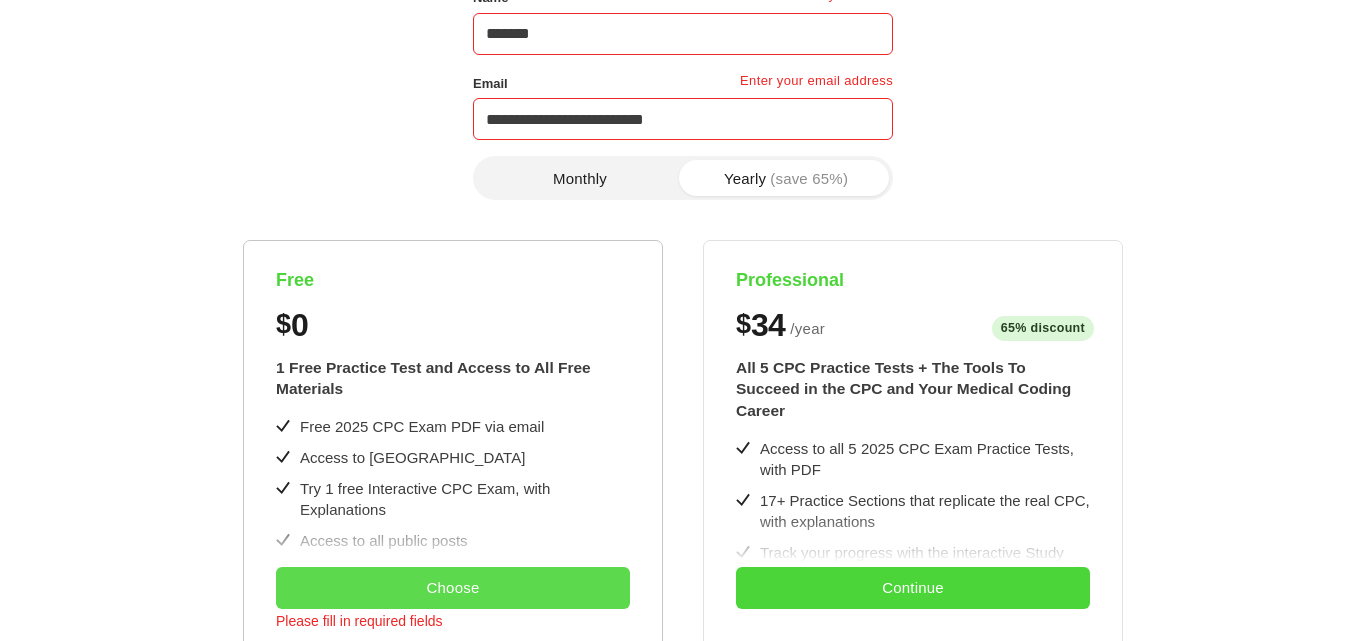 type on "**********" 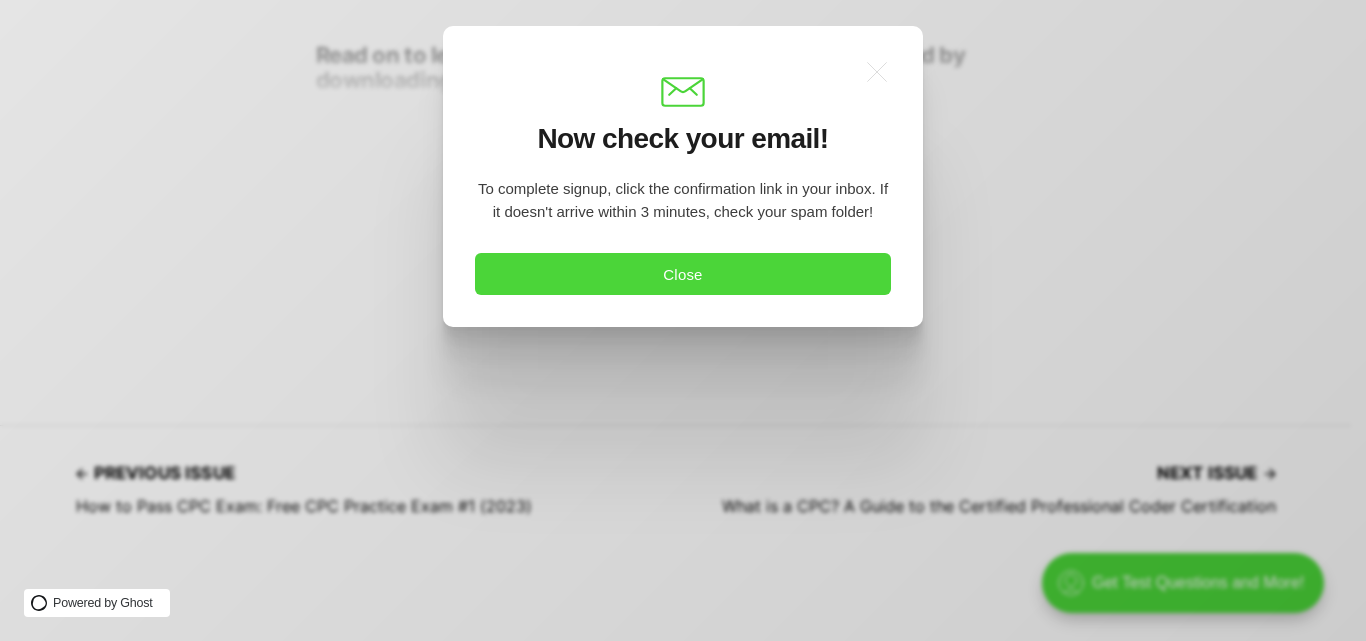 scroll, scrollTop: 0, scrollLeft: 0, axis: both 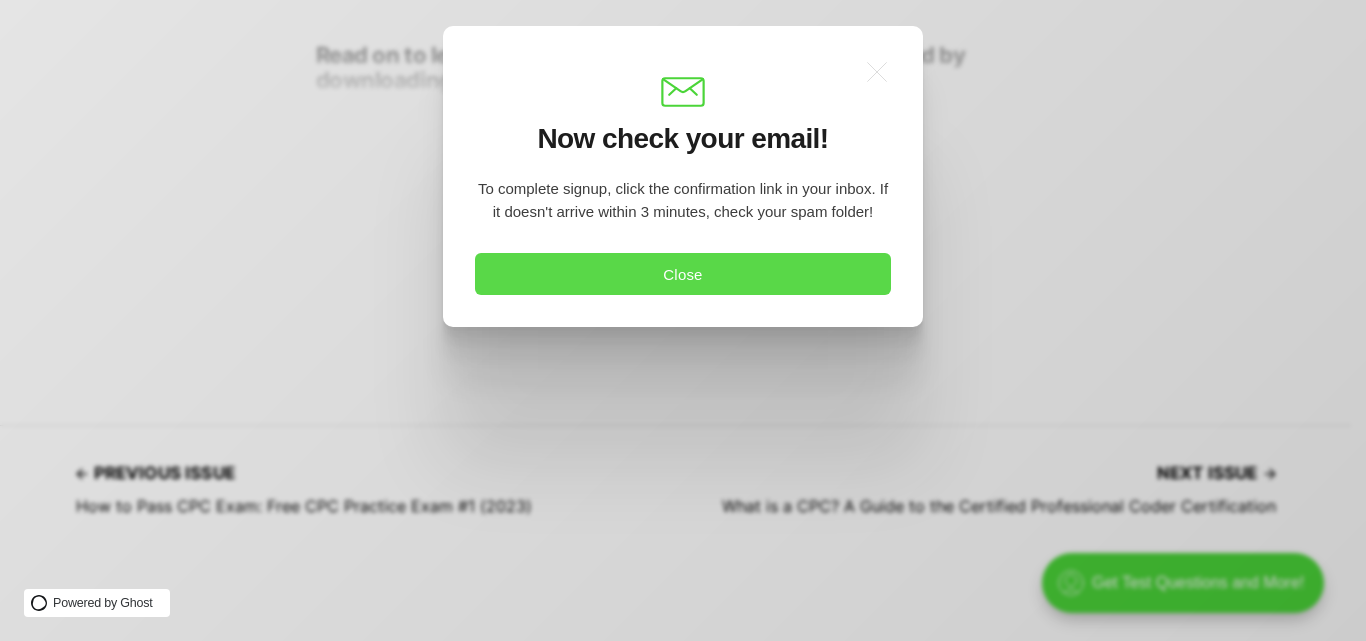 click on "Close" at bounding box center (683, 274) 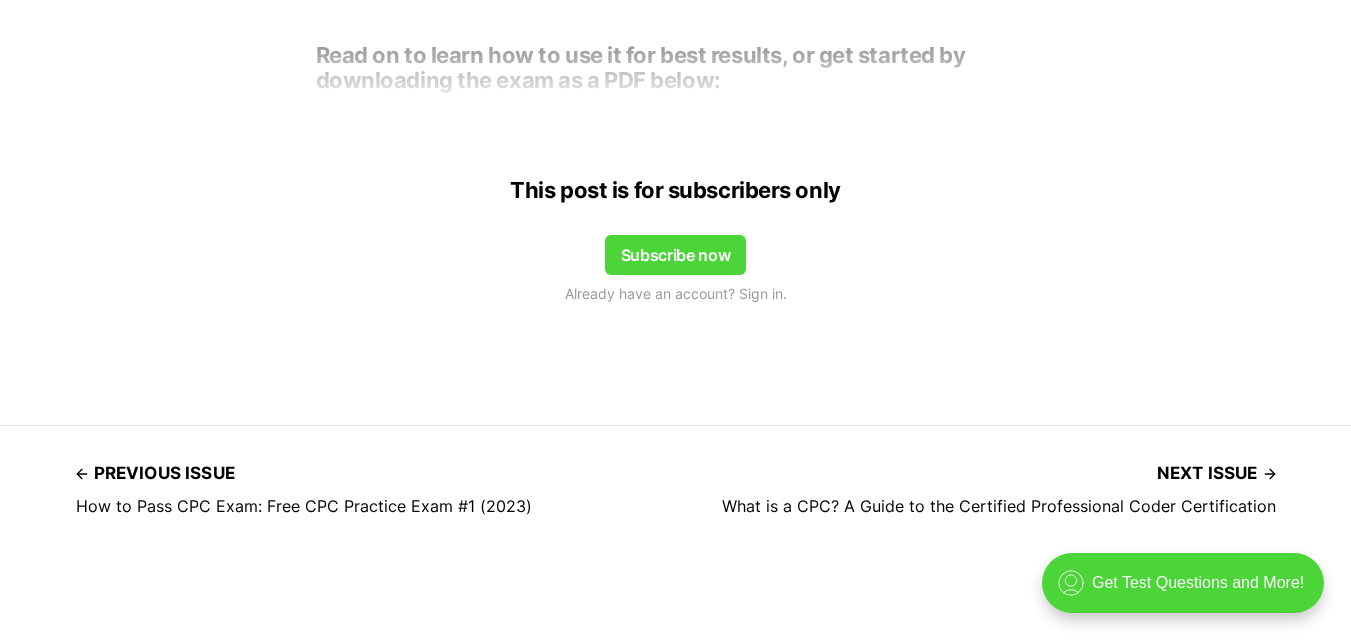 click on "This post is for subscribers only
Subscribe now
Already have an account? Sign in." at bounding box center (676, 242) 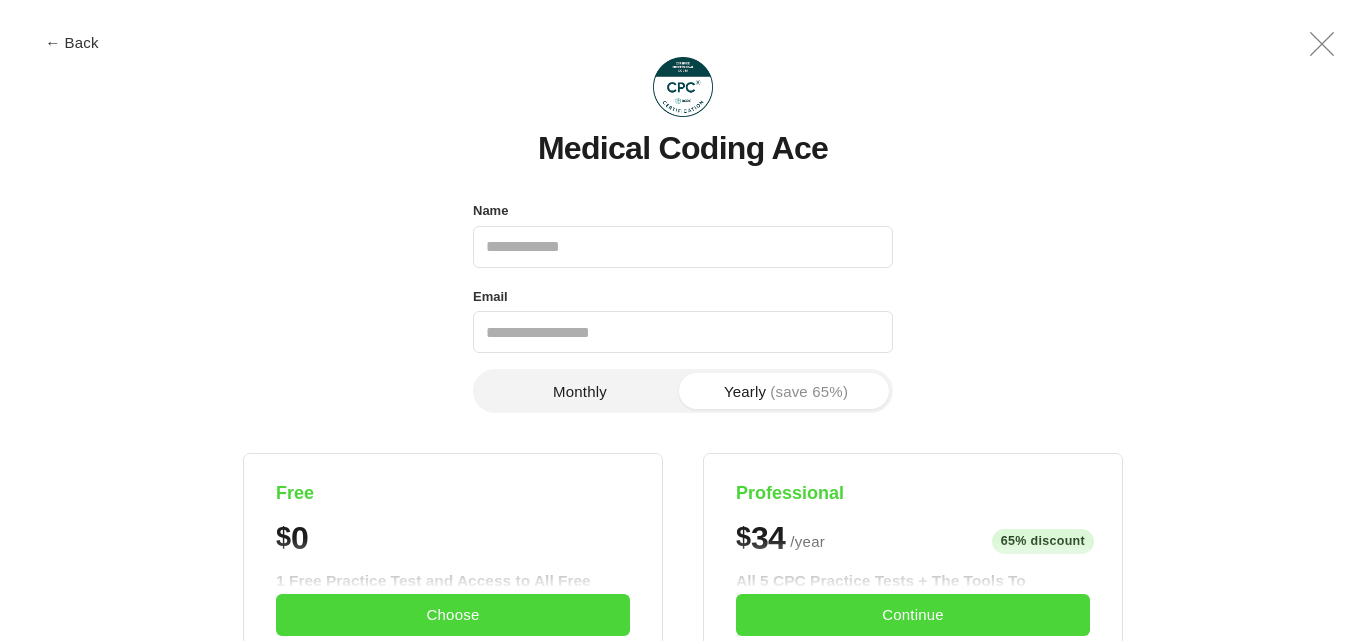 scroll, scrollTop: 0, scrollLeft: 0, axis: both 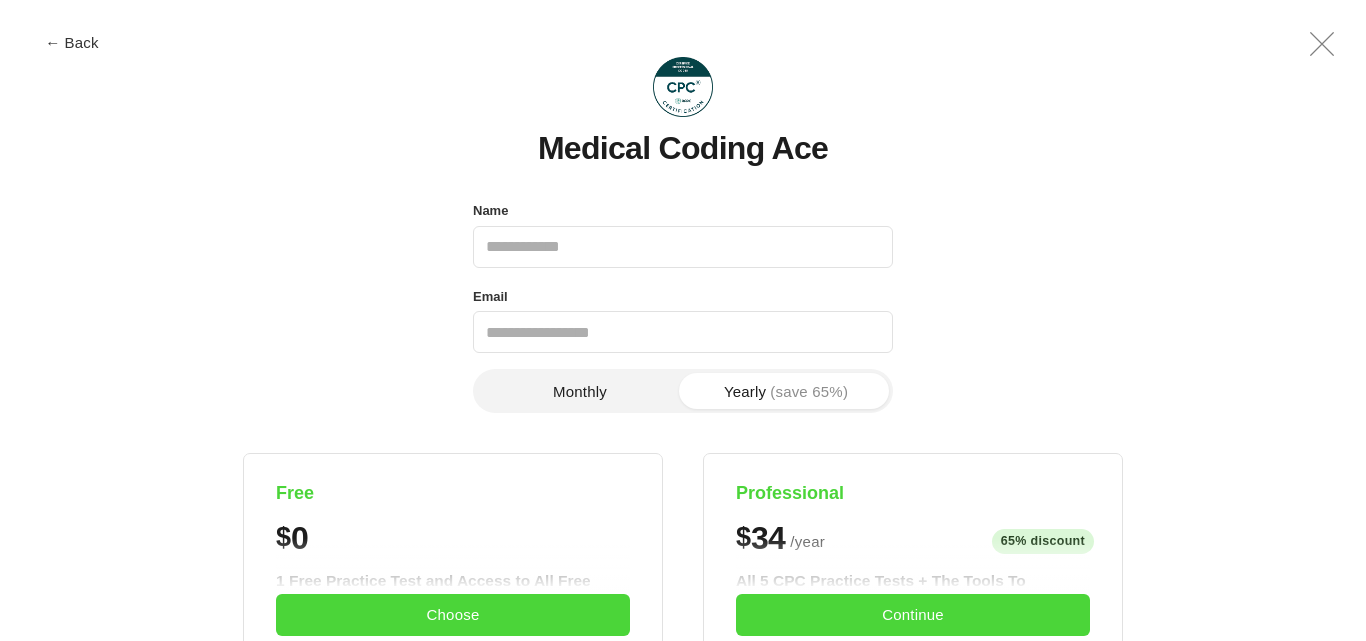 click on "Name" at bounding box center [683, 247] 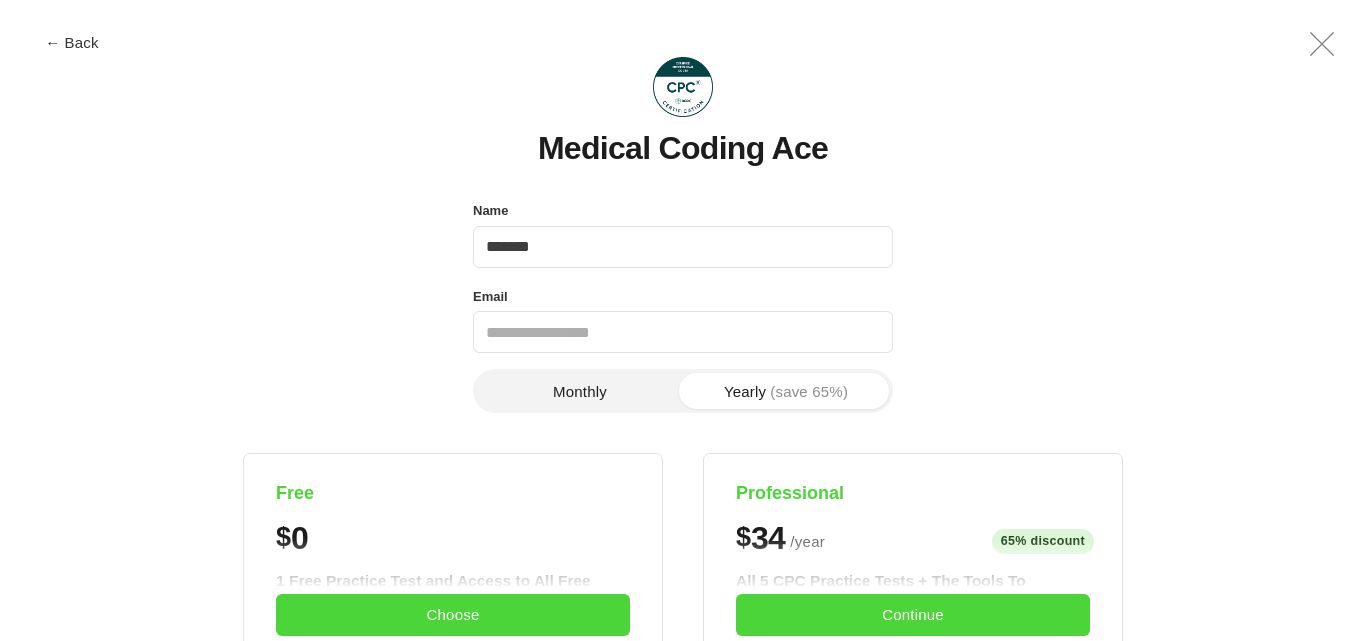 type on "*******" 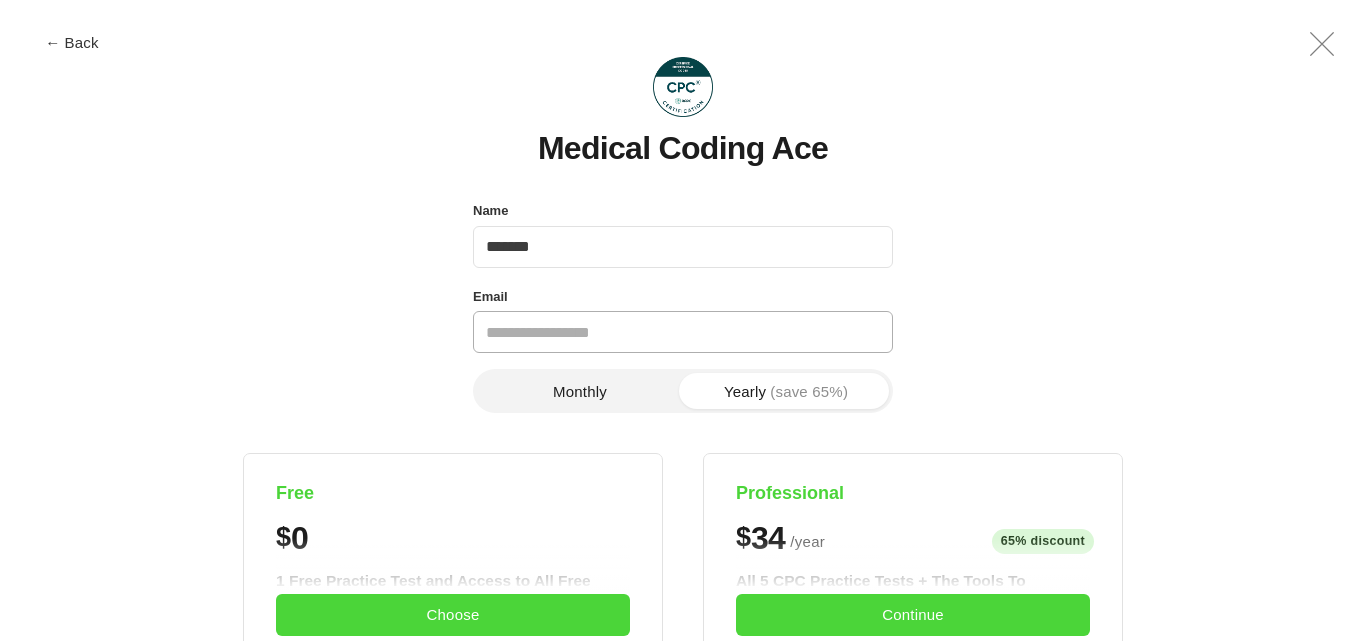 click on "Email" at bounding box center (683, 332) 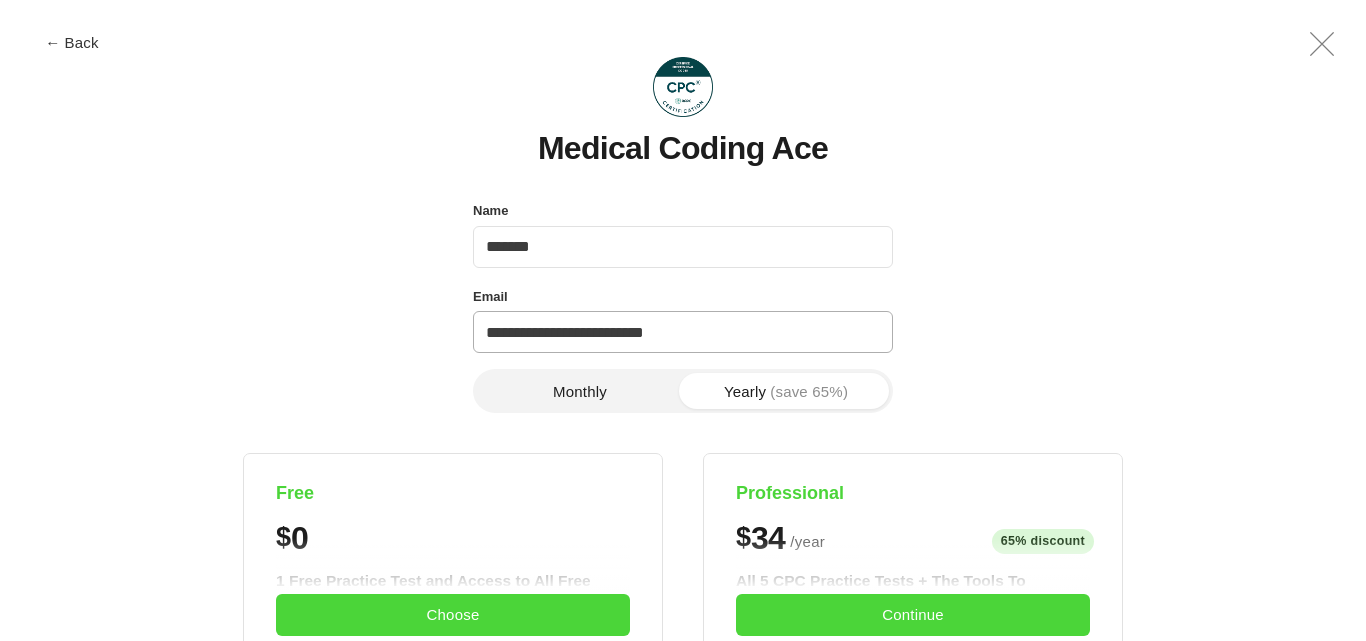 type on "**********" 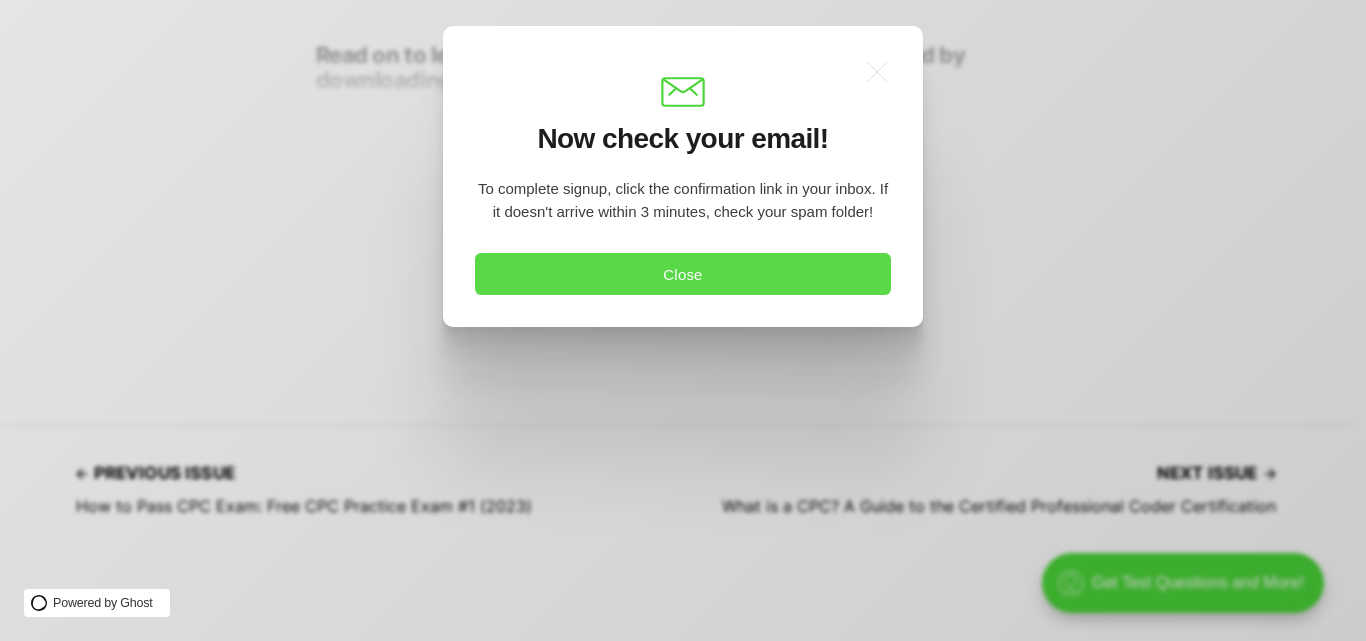 click on "Close" at bounding box center (683, 274) 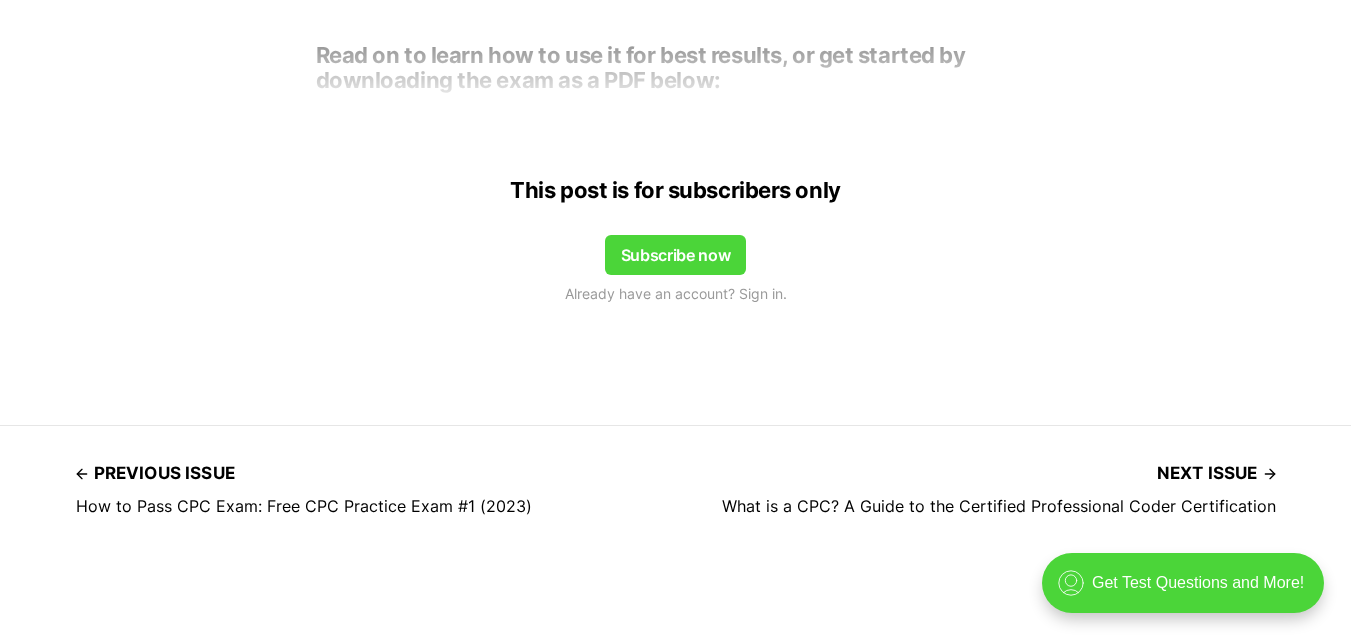click on "Subscribe now" at bounding box center [676, 255] 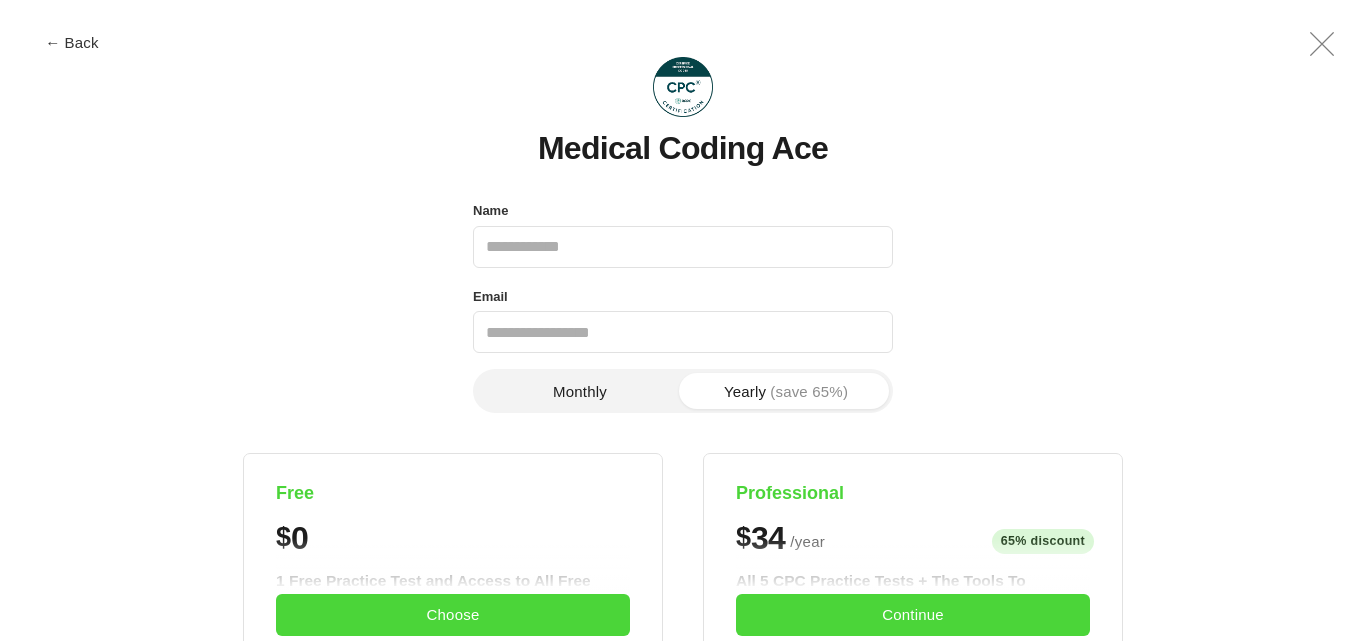 scroll, scrollTop: 0, scrollLeft: 0, axis: both 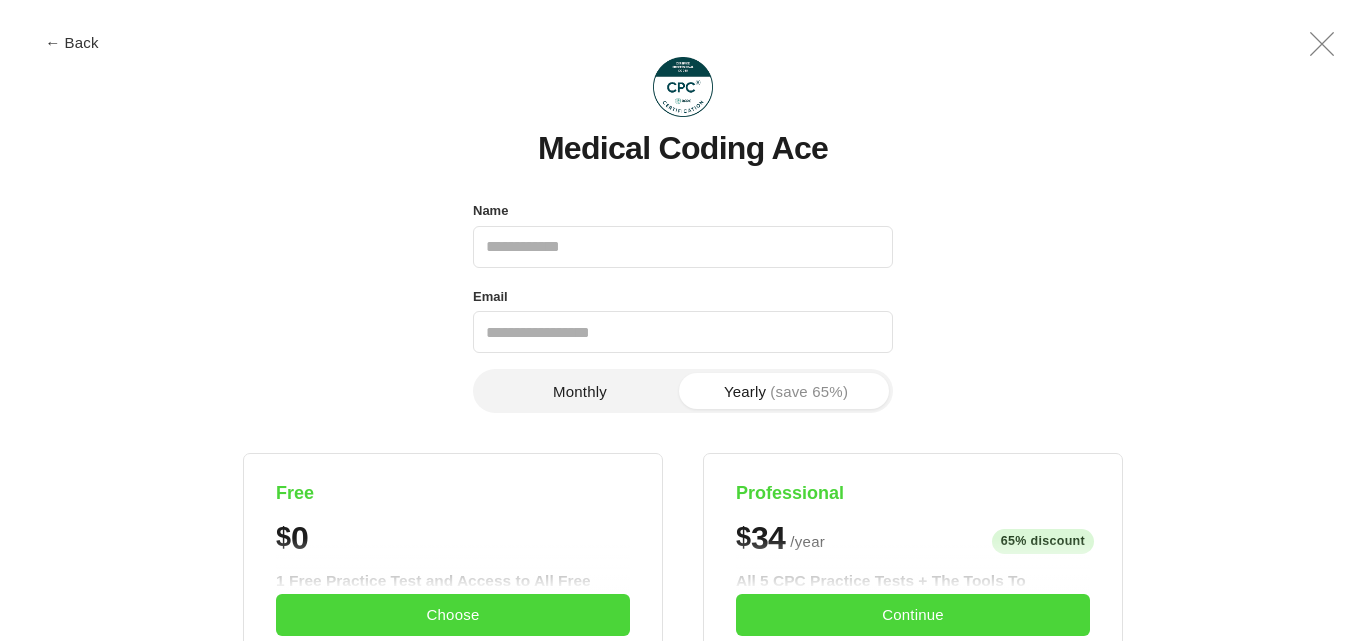 click on "Name" at bounding box center (683, 247) 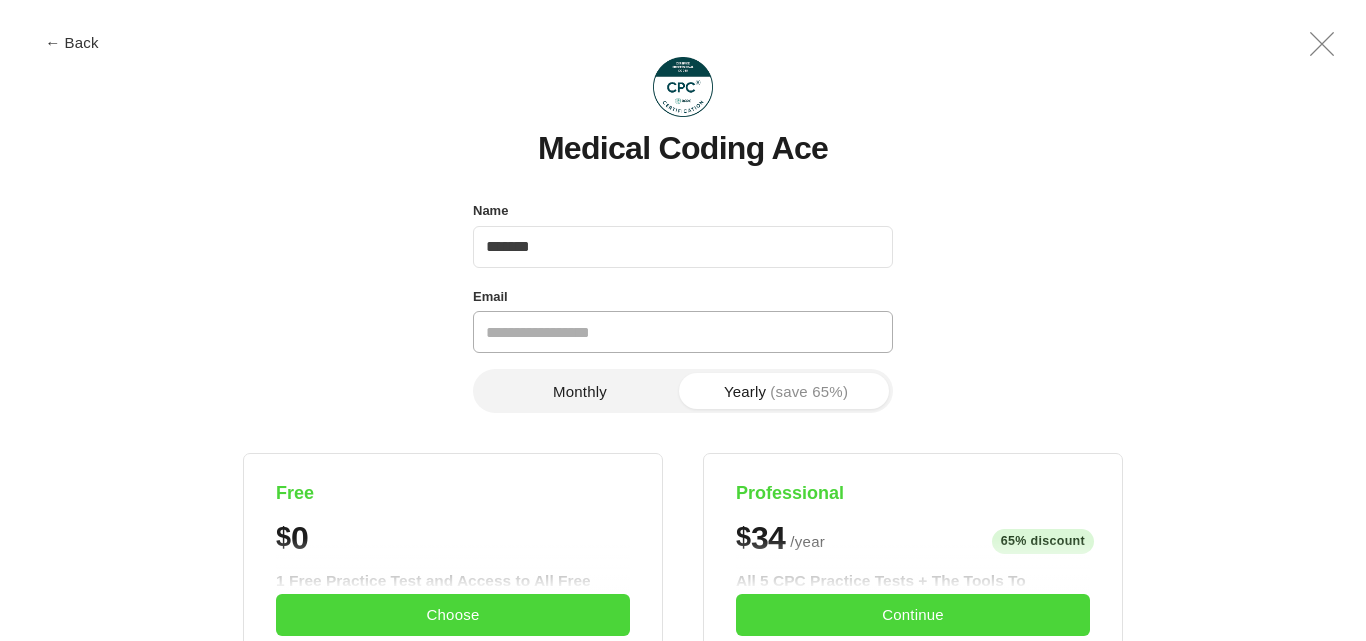 click on "Email" at bounding box center (683, 332) 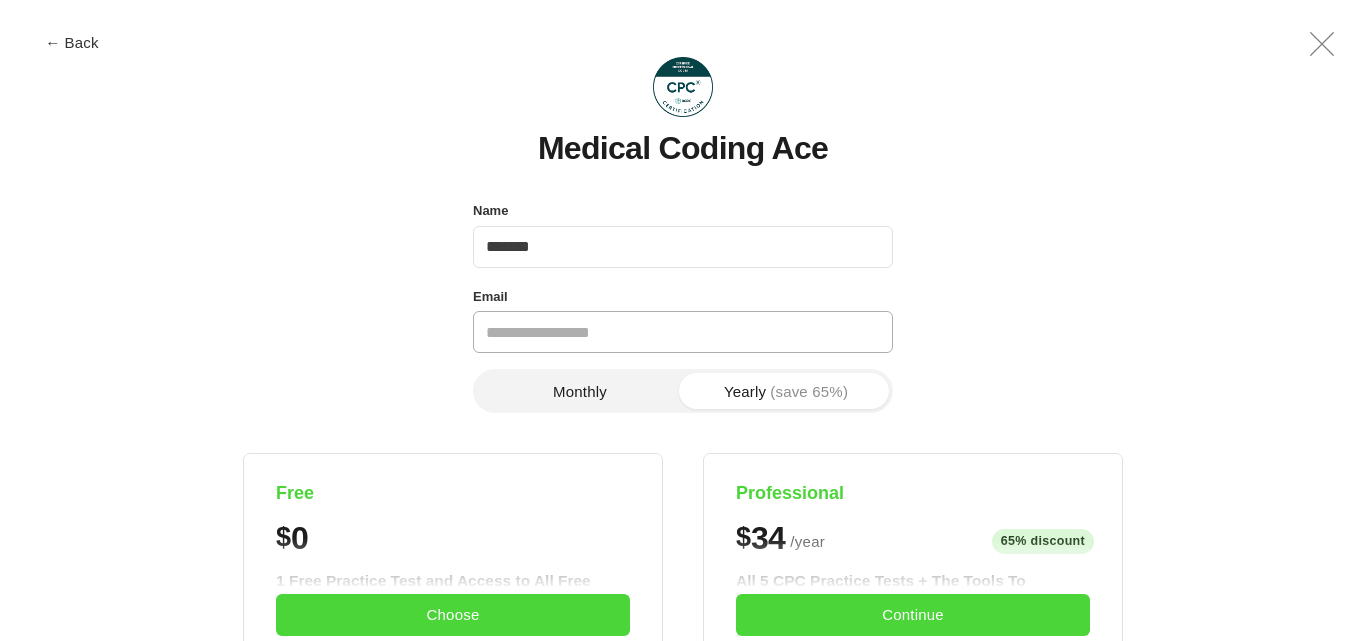 click on "Email" at bounding box center [683, 332] 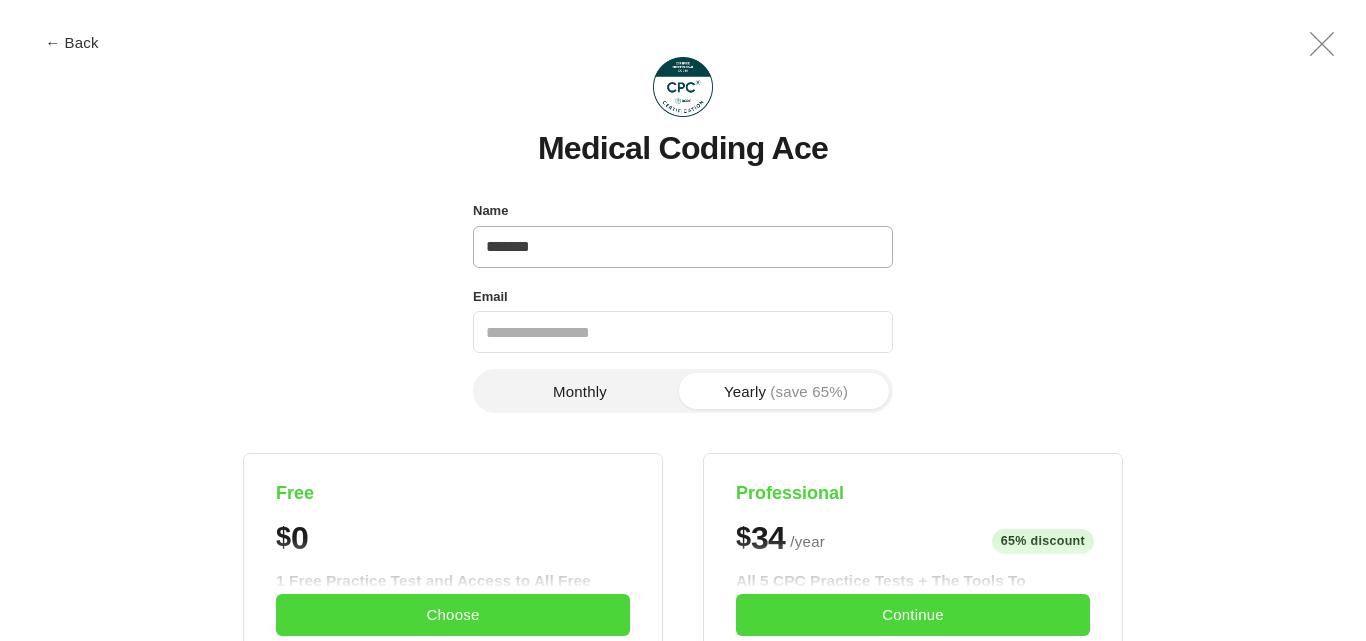 click on "*******" at bounding box center (683, 247) 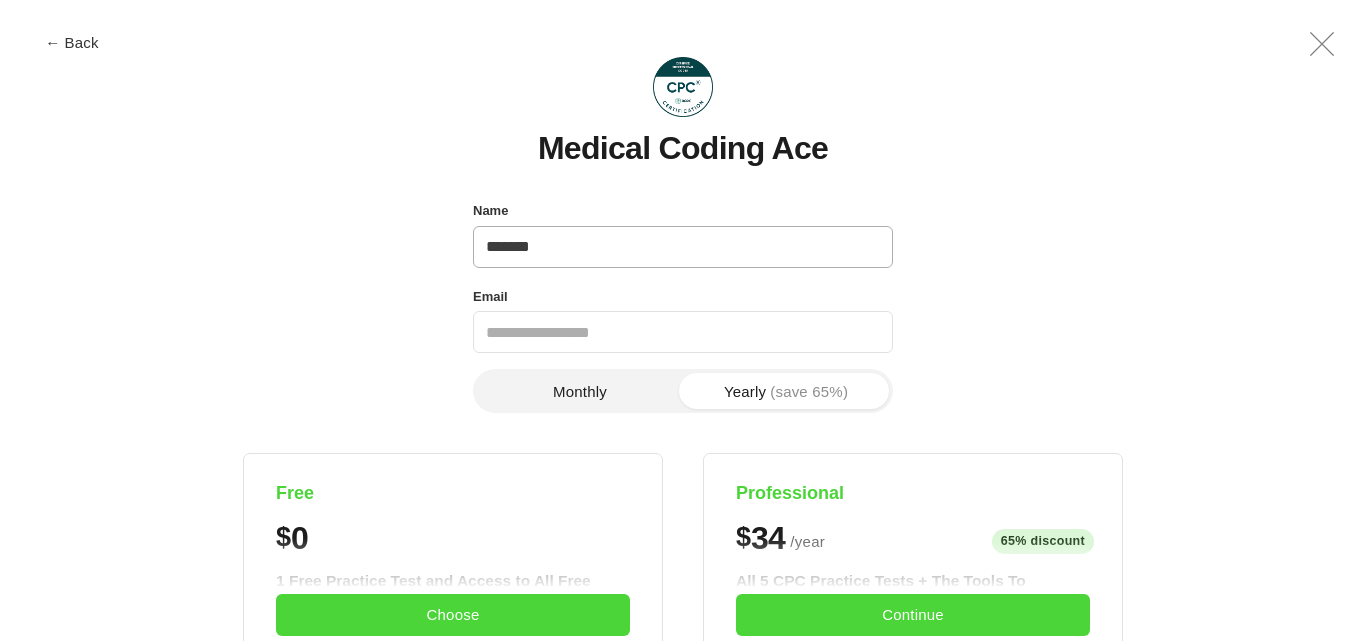 type on "*******" 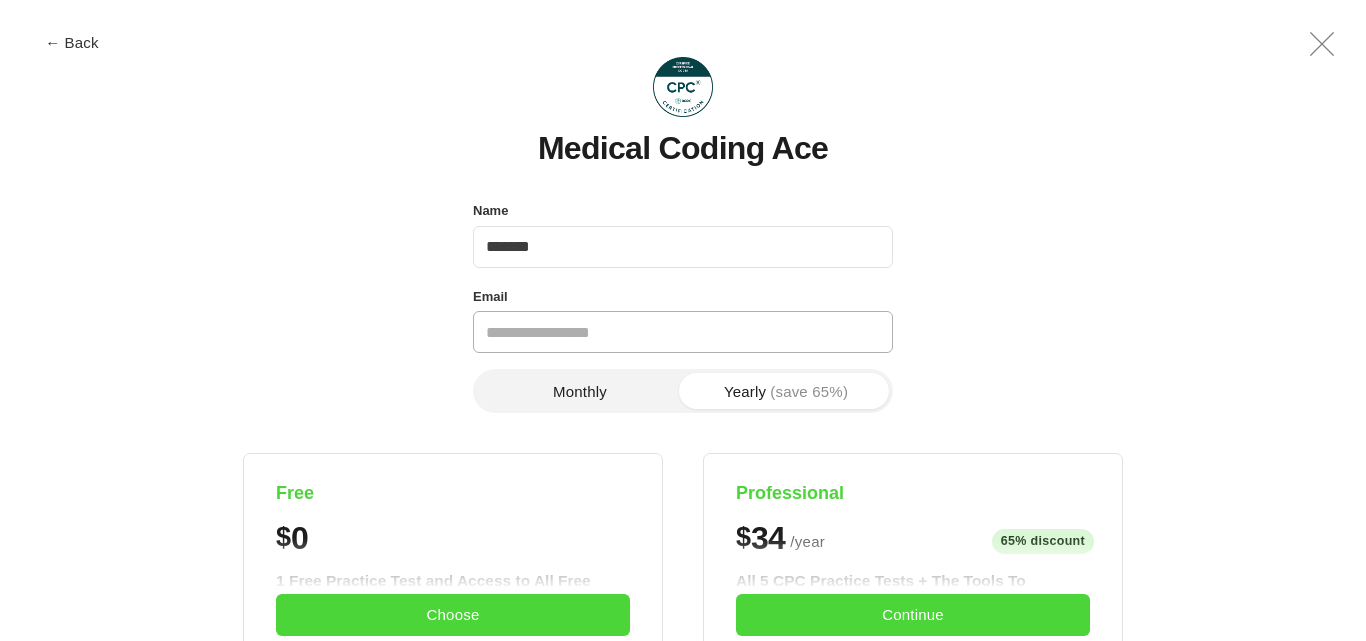 click on "Email" at bounding box center (683, 332) 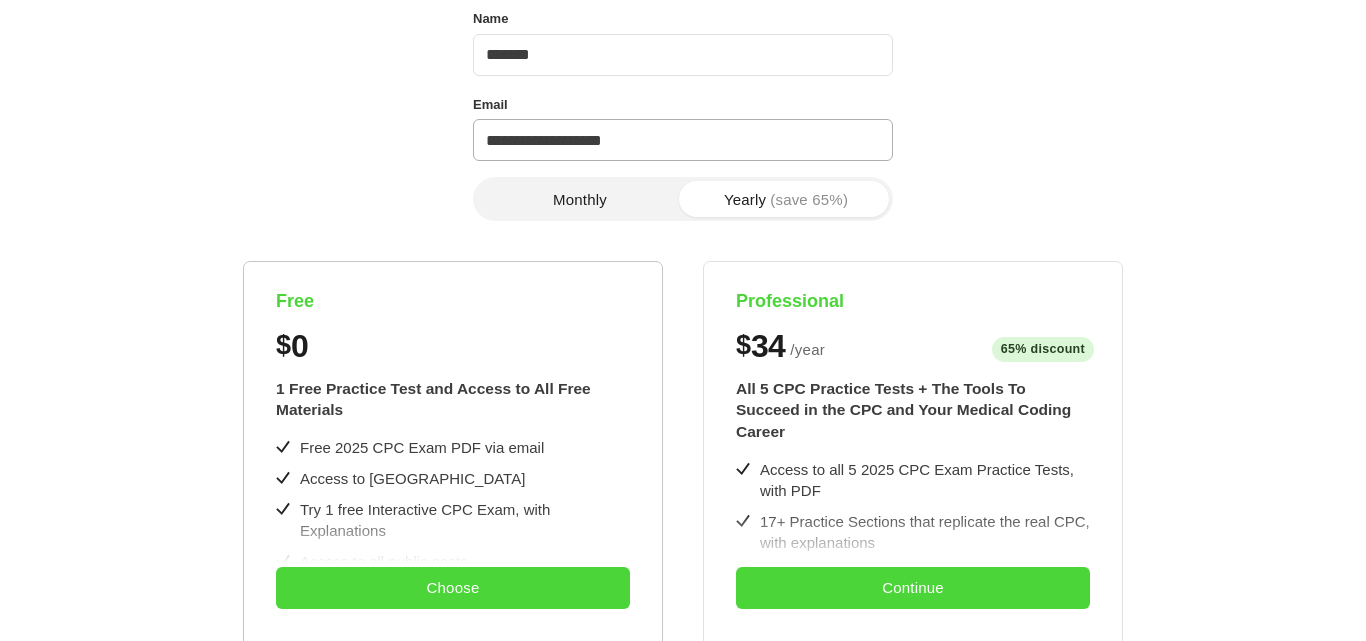 scroll, scrollTop: 187, scrollLeft: 0, axis: vertical 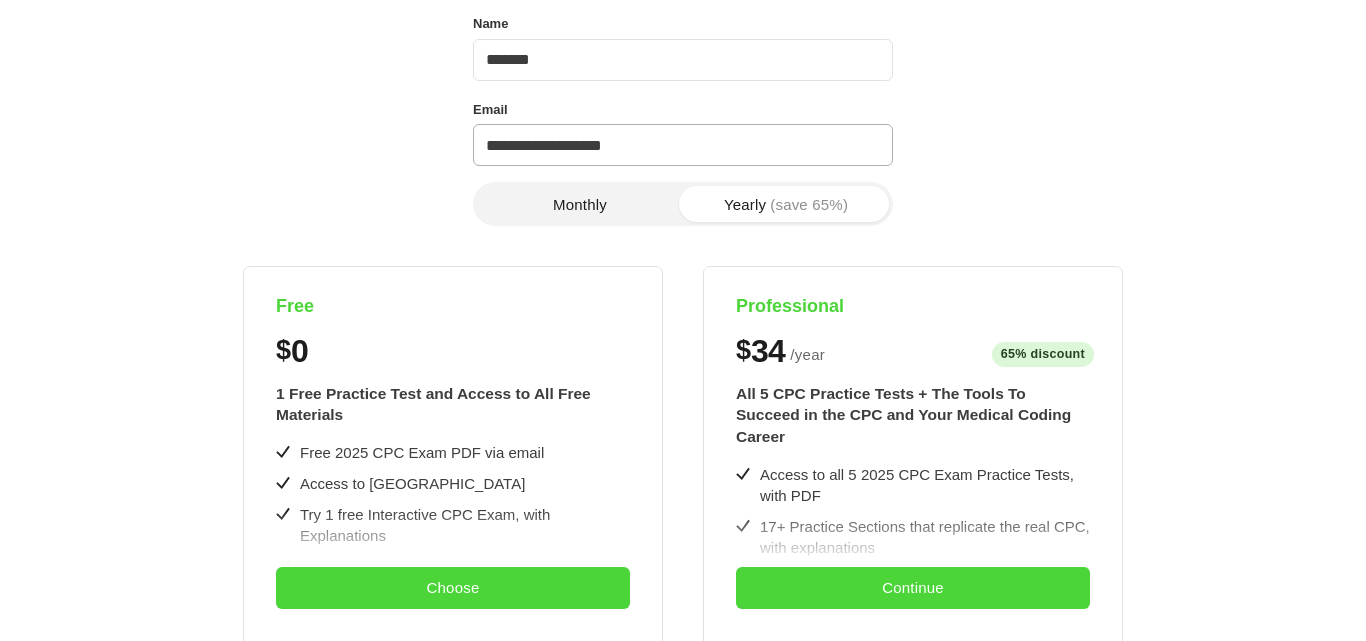 click on "**********" at bounding box center [683, 145] 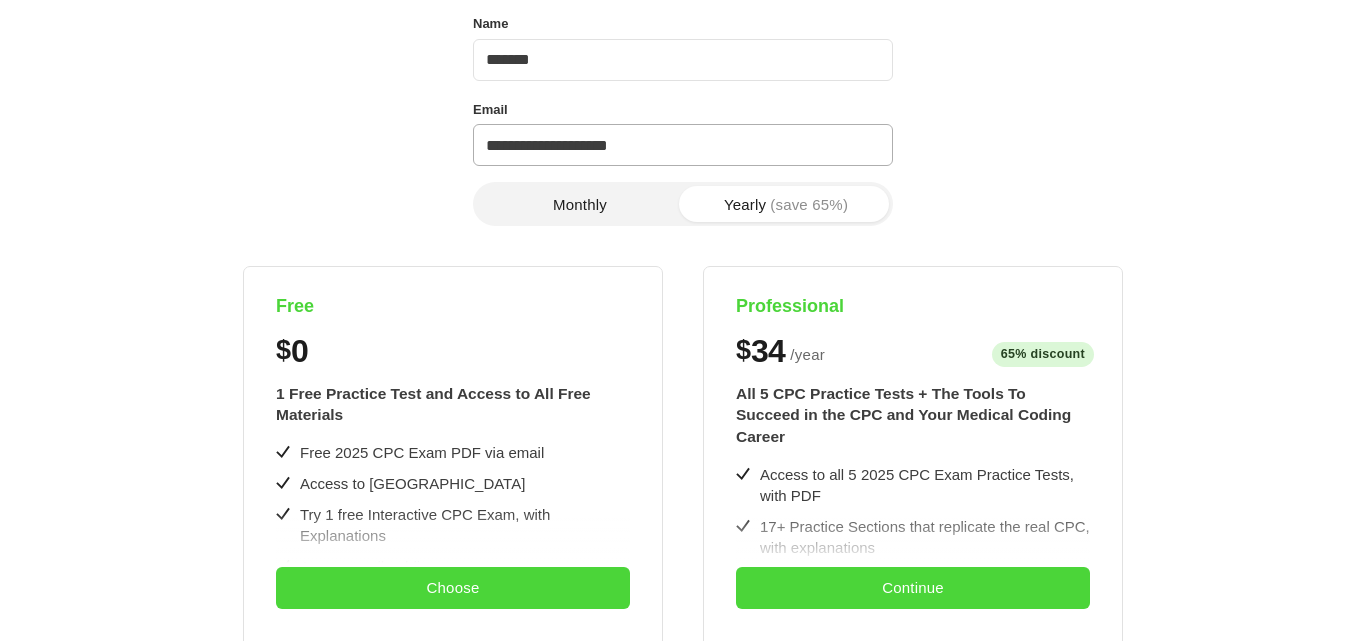 click on "**********" at bounding box center [683, 145] 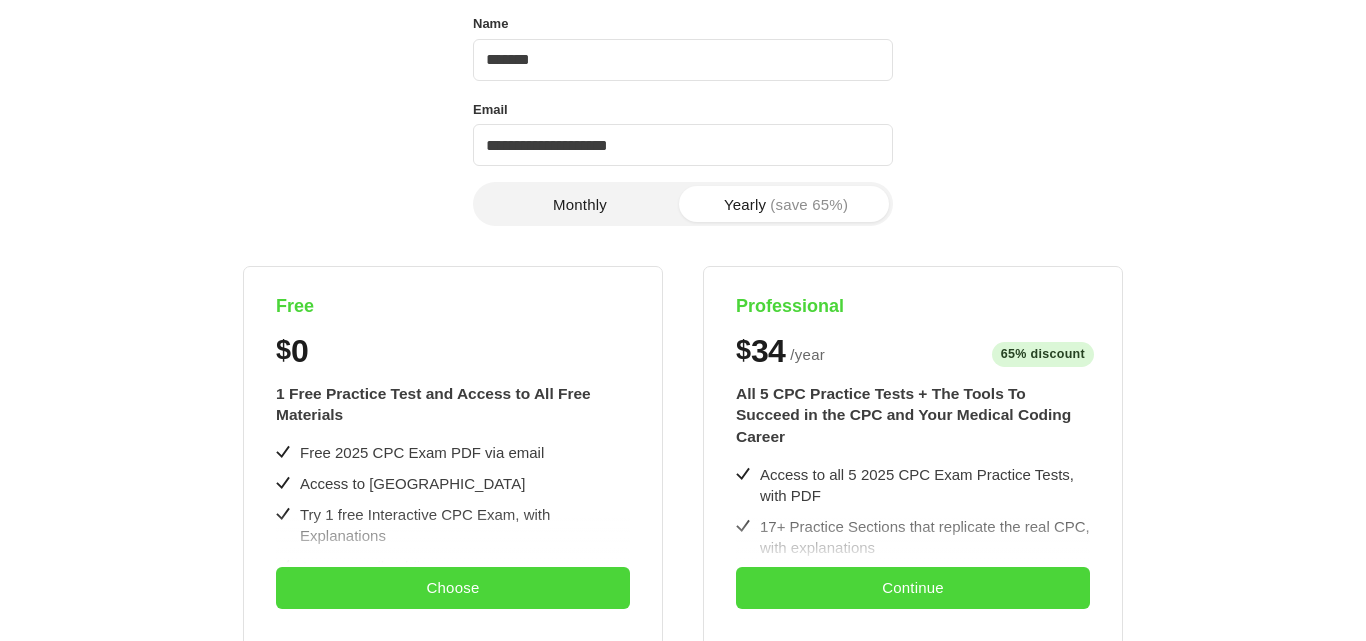 drag, startPoint x: 513, startPoint y: 151, endPoint x: 424, endPoint y: 242, distance: 127.28708 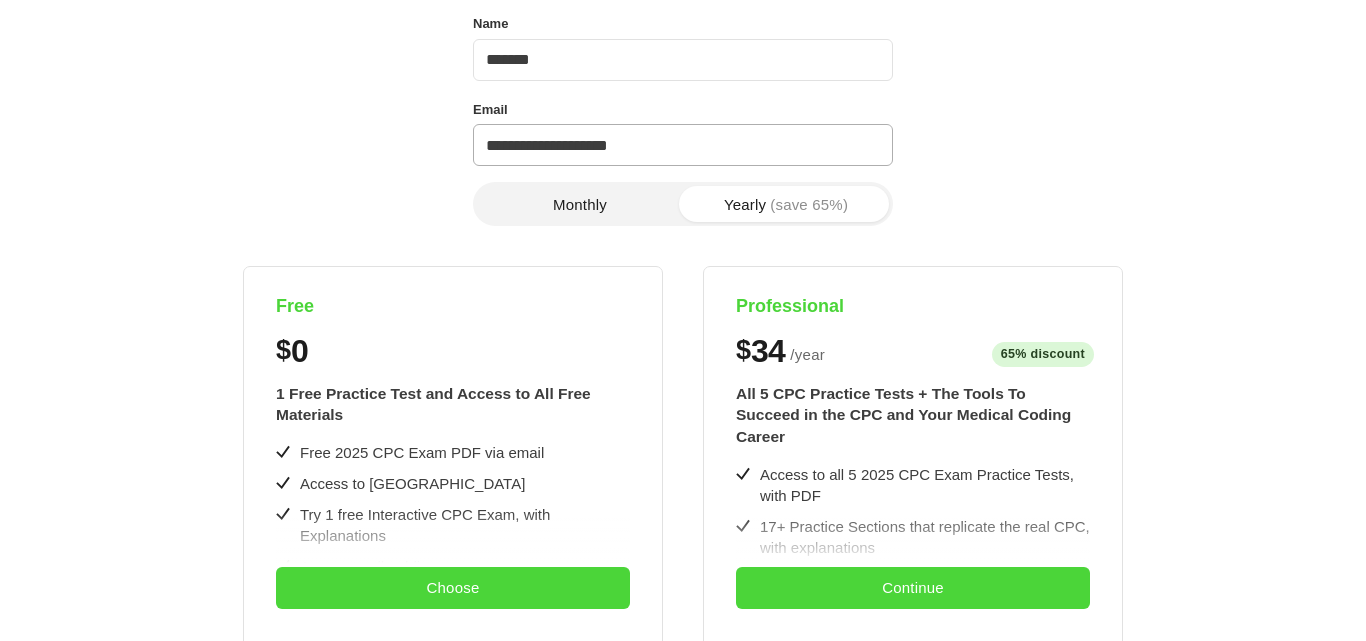 click on "**********" at bounding box center (683, 145) 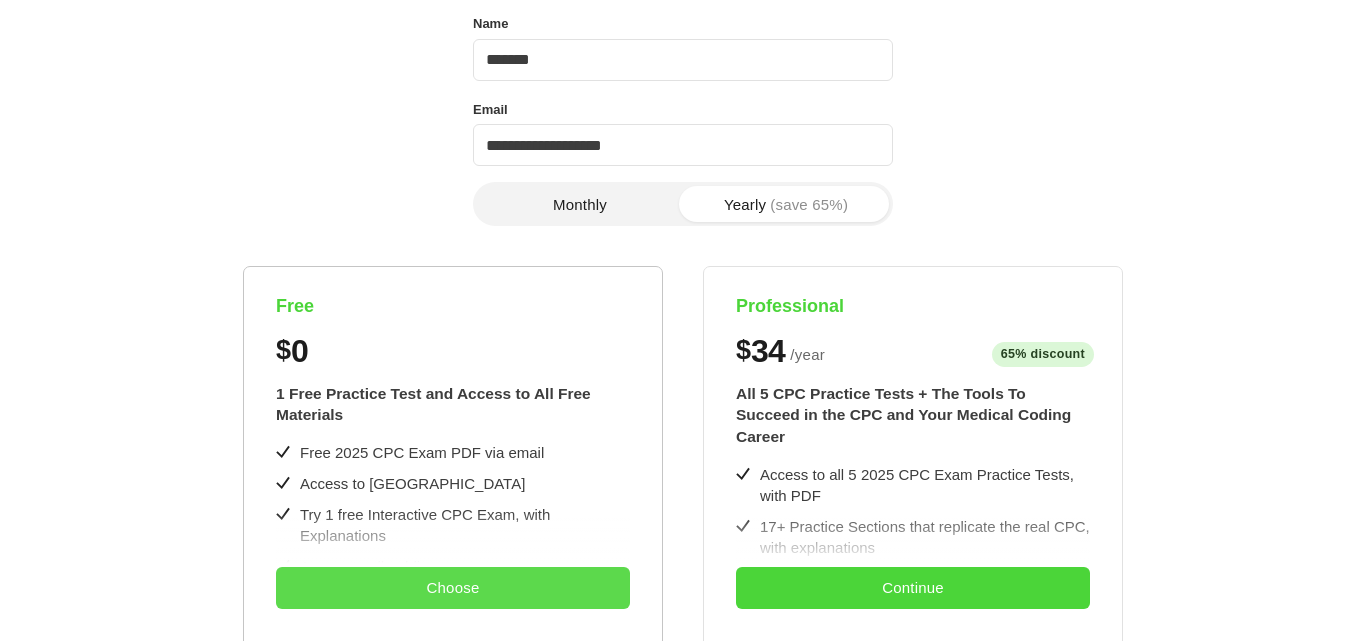click on "Choose" at bounding box center (453, 588) 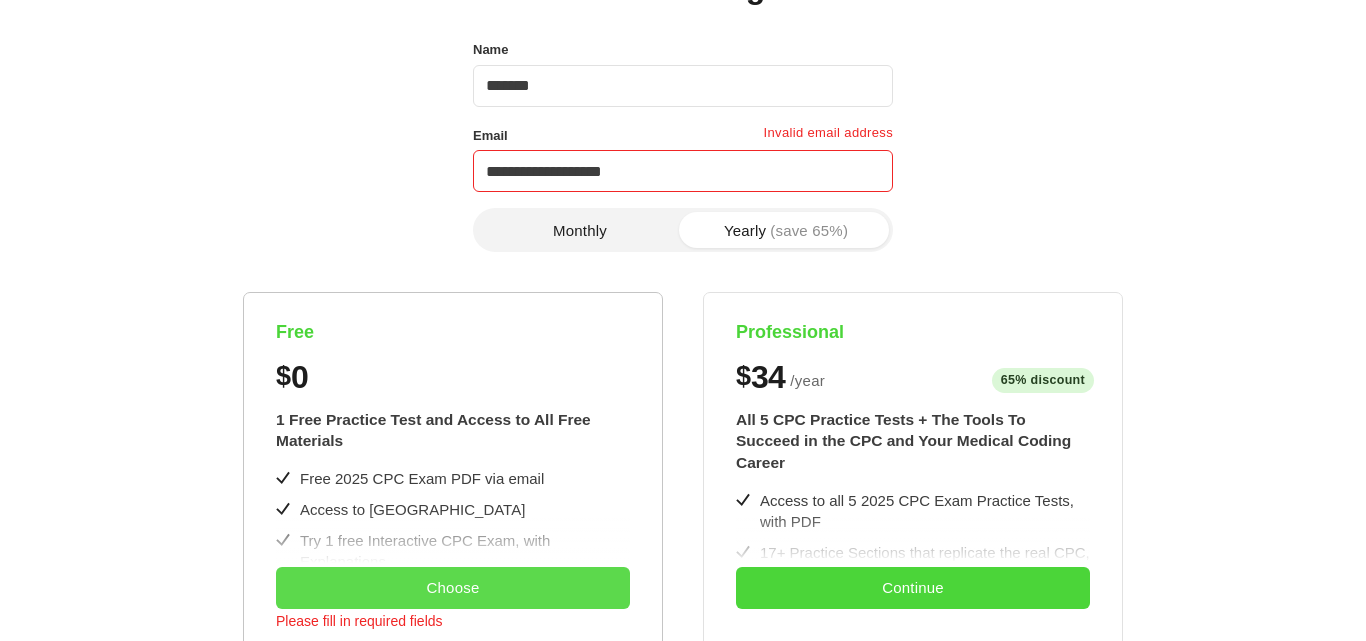scroll, scrollTop: 153, scrollLeft: 0, axis: vertical 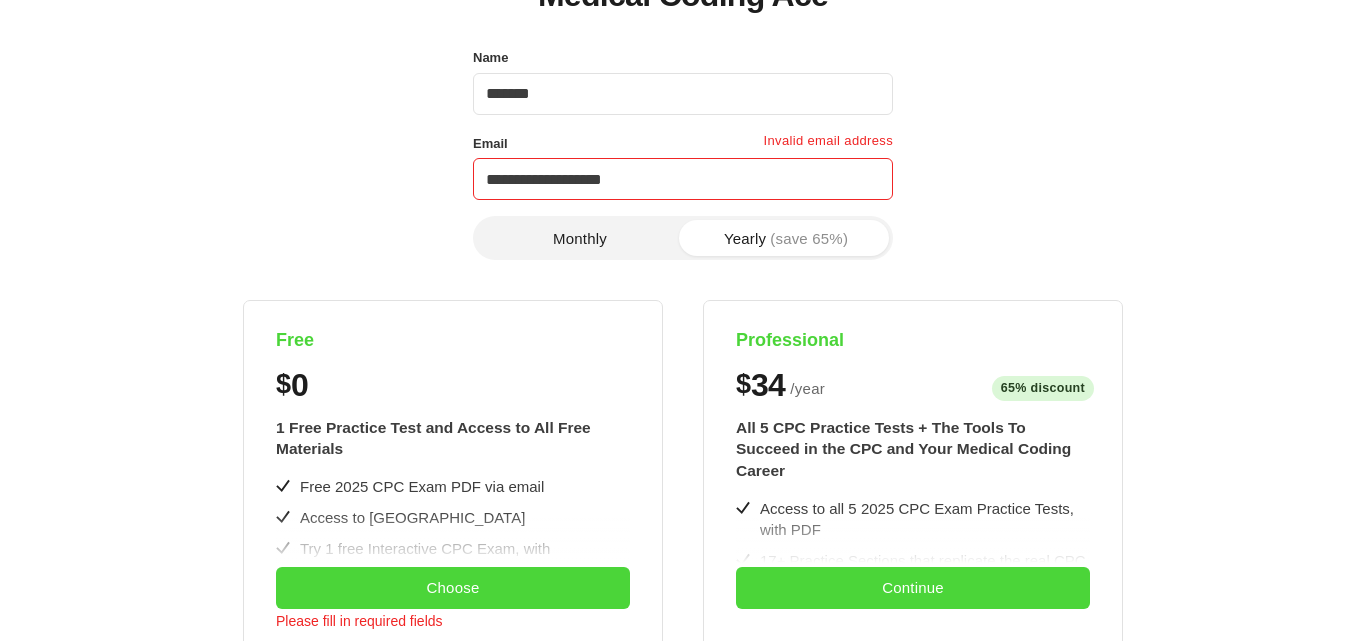 click on "**********" at bounding box center [683, 179] 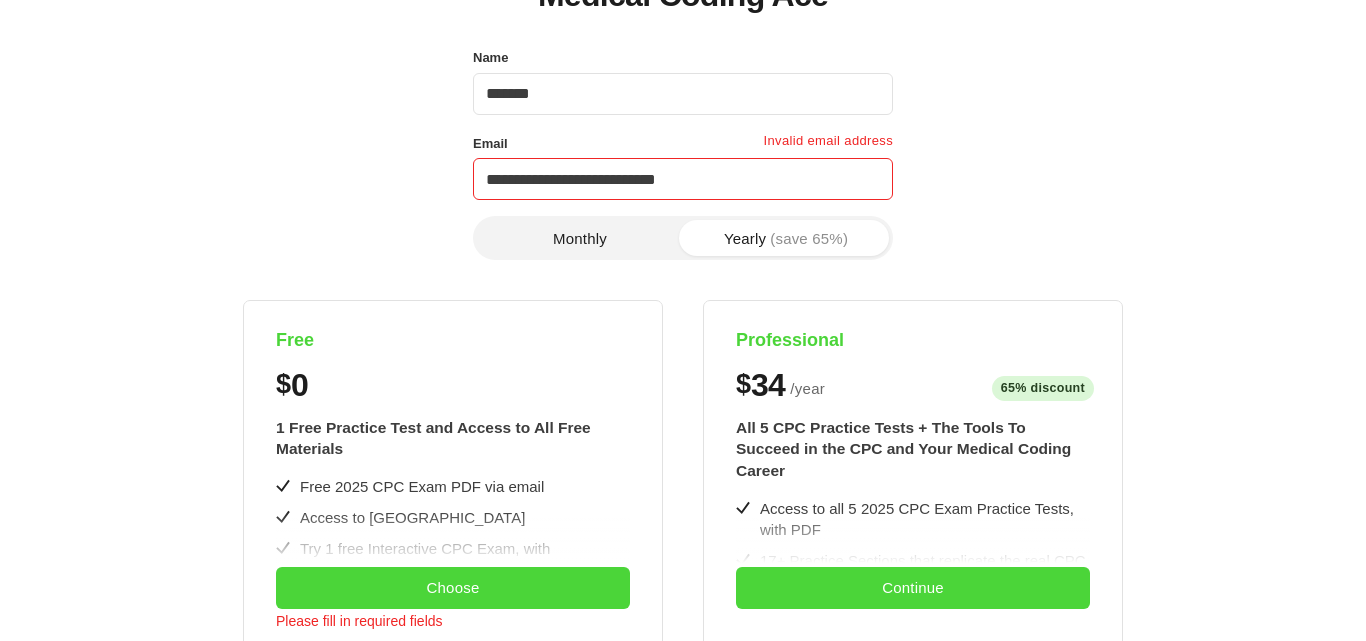 click on "**********" at bounding box center (683, 179) 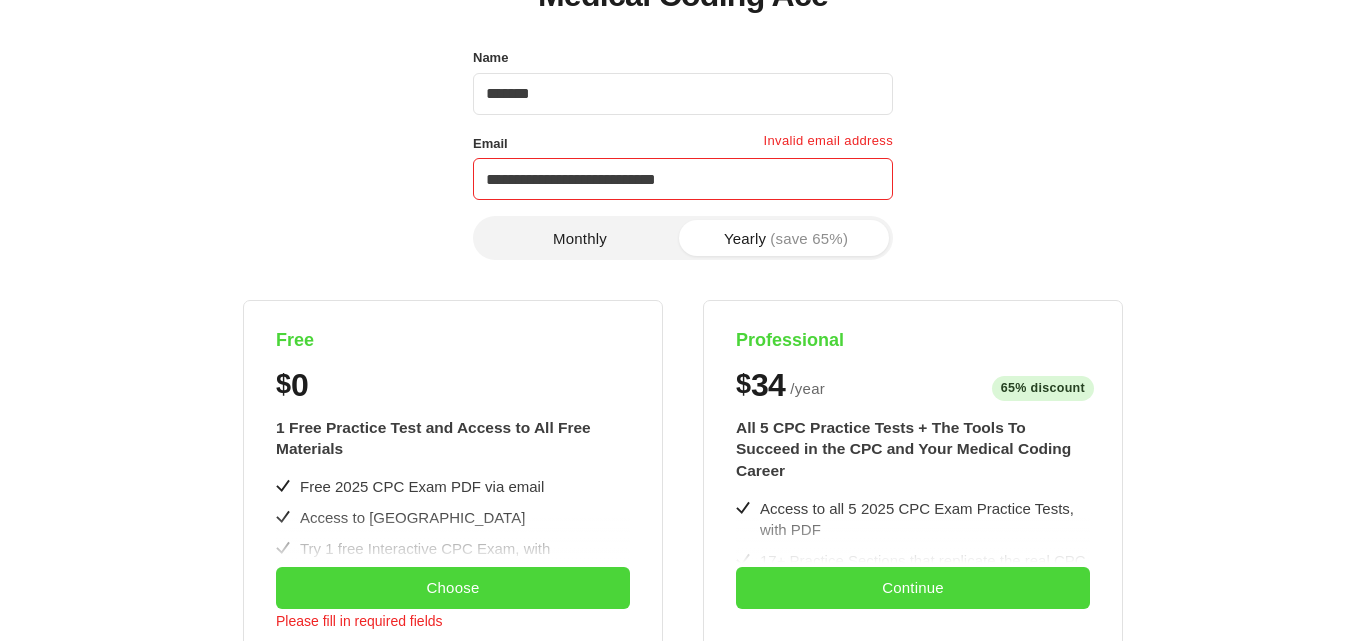 click on "**********" at bounding box center [683, 179] 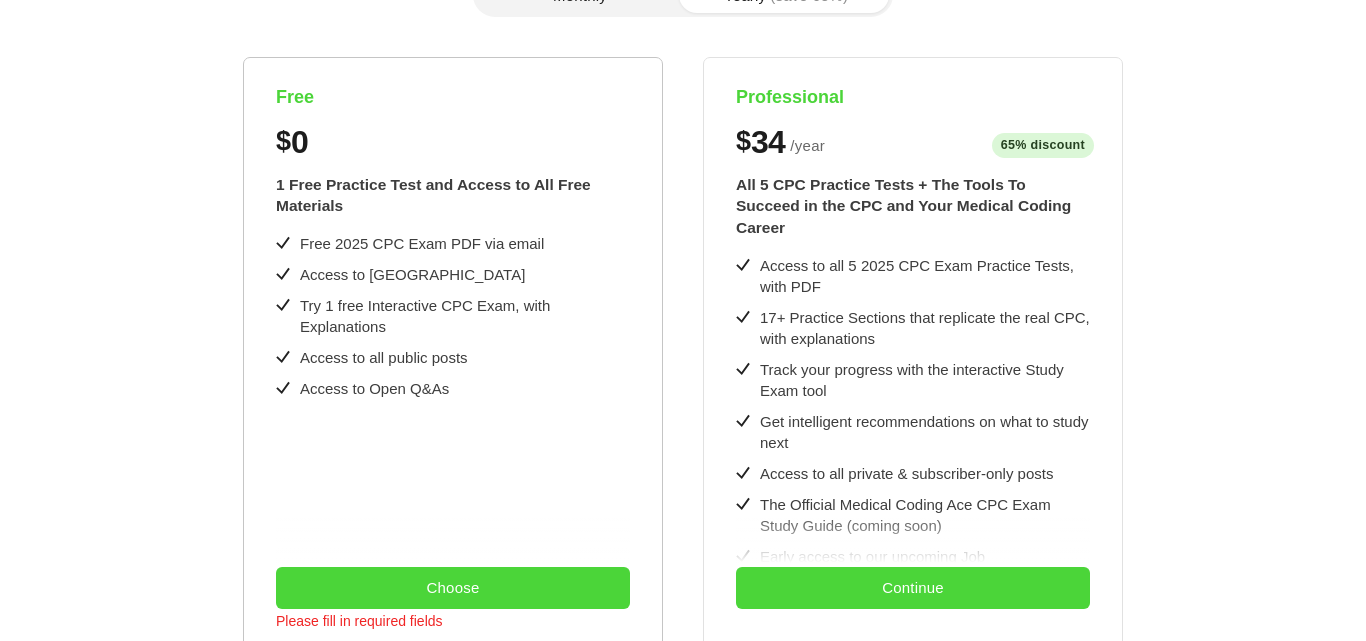 scroll, scrollTop: 407, scrollLeft: 0, axis: vertical 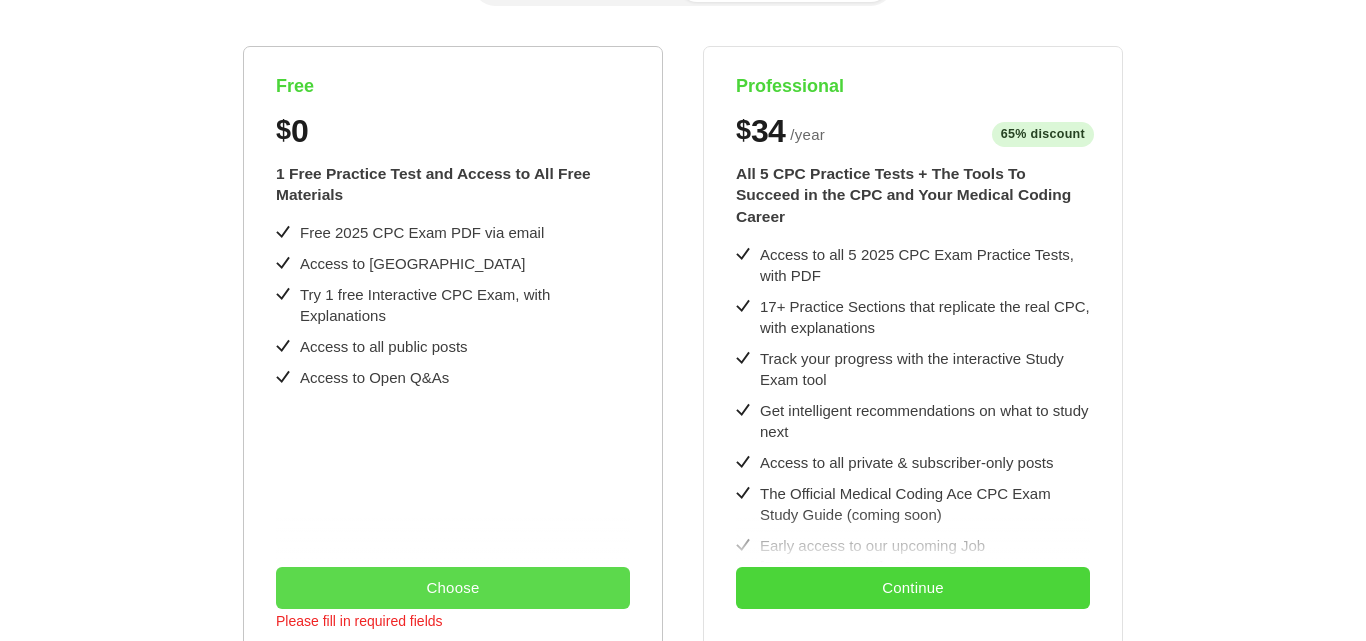 type on "**********" 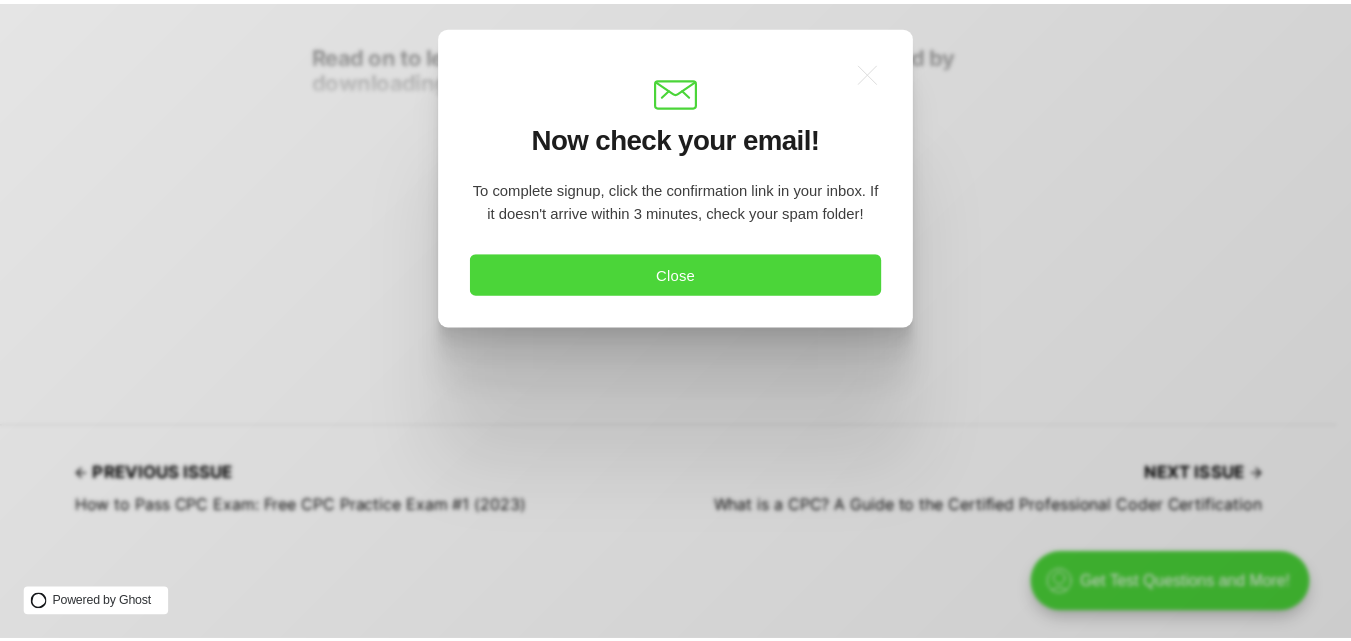 scroll, scrollTop: 0, scrollLeft: 0, axis: both 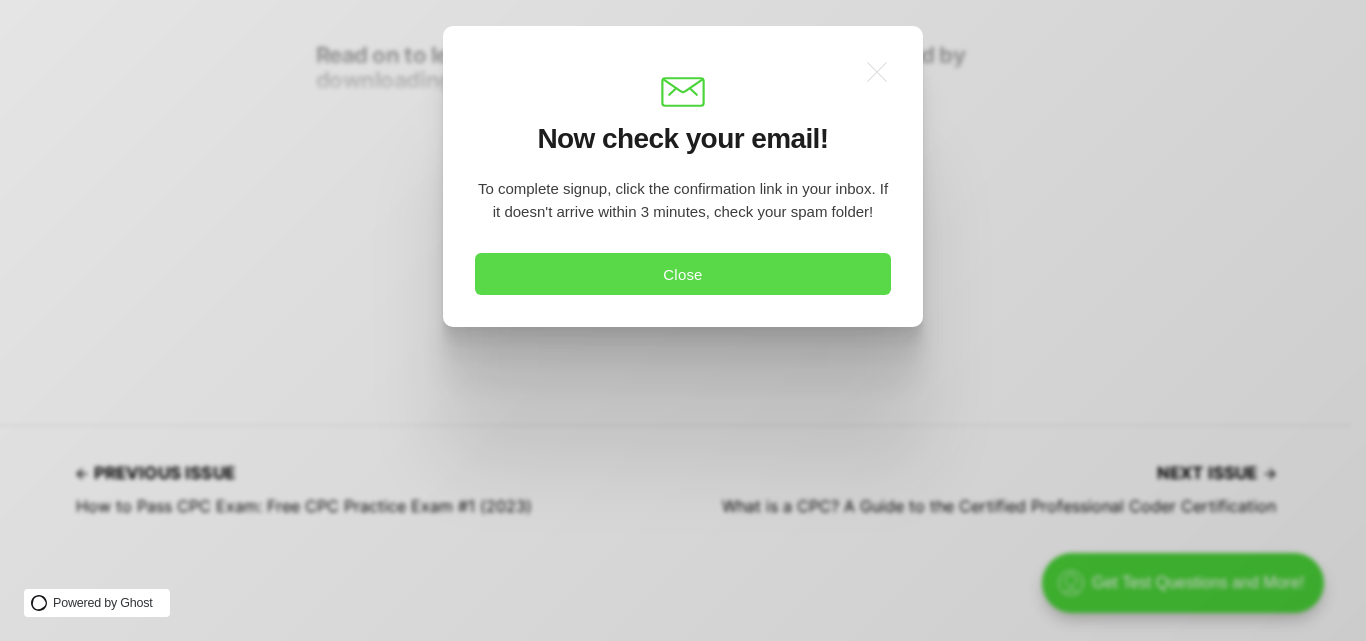 click on "Close" at bounding box center [683, 274] 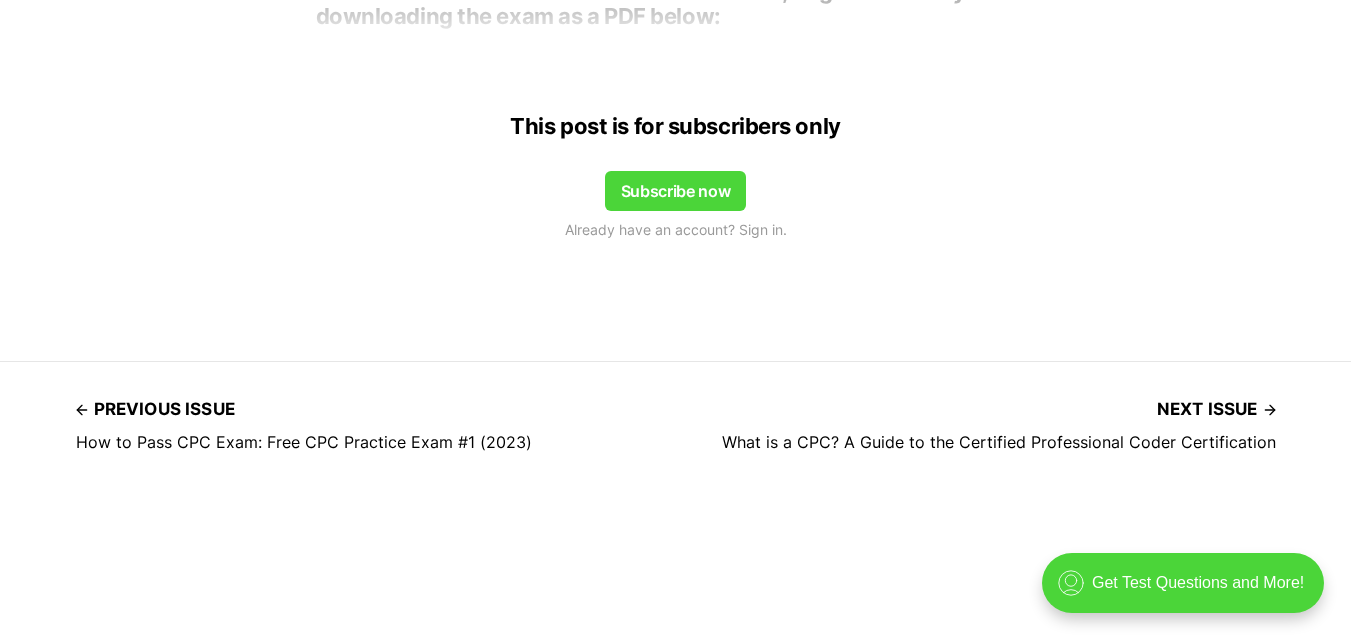 scroll, scrollTop: 1761, scrollLeft: 0, axis: vertical 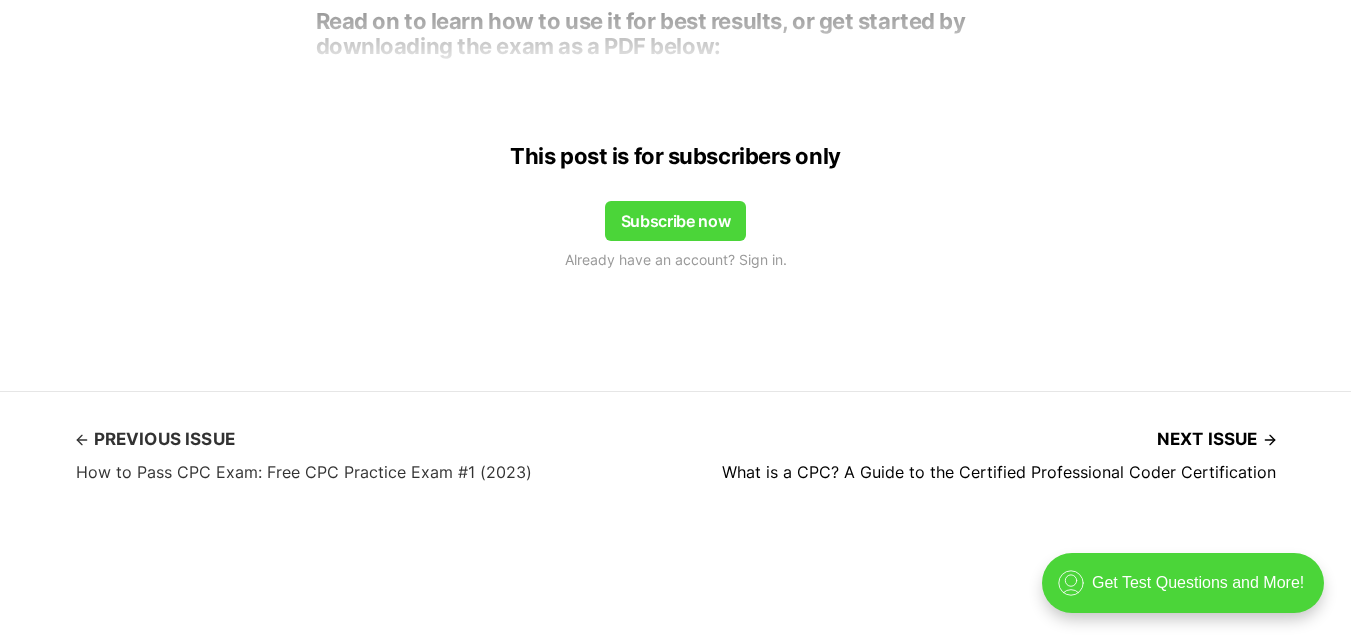 click on "Previous issue" at bounding box center [155, 439] 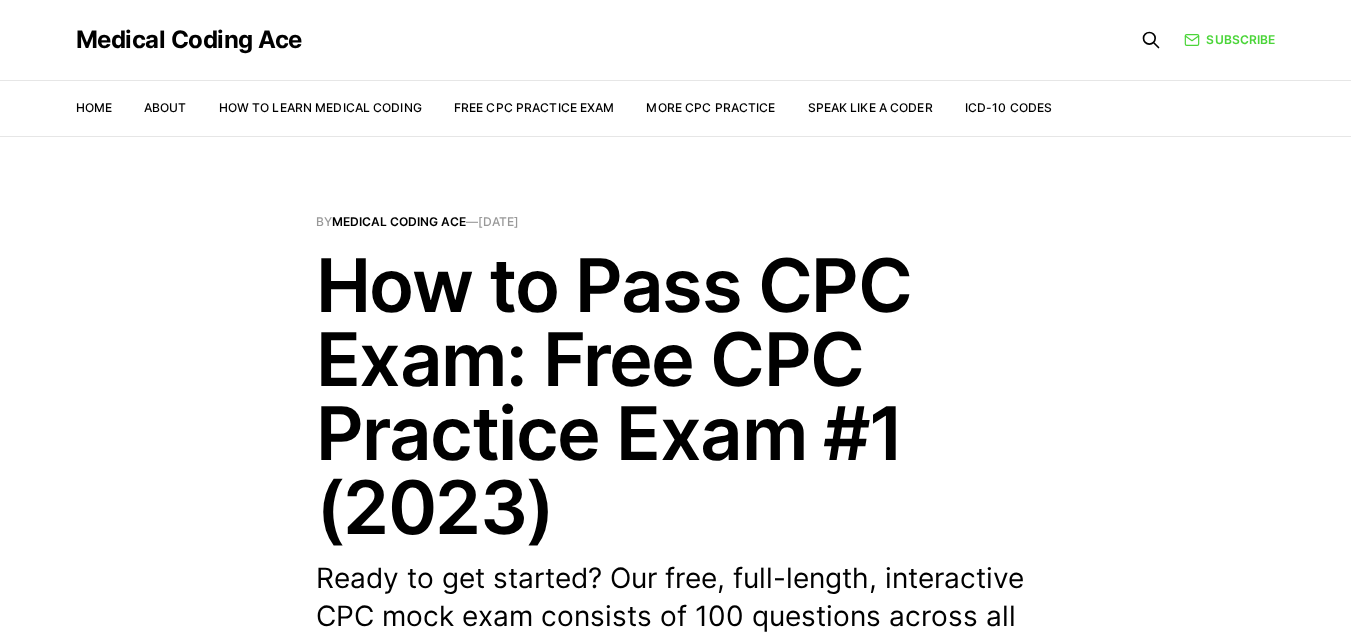 scroll, scrollTop: 0, scrollLeft: 0, axis: both 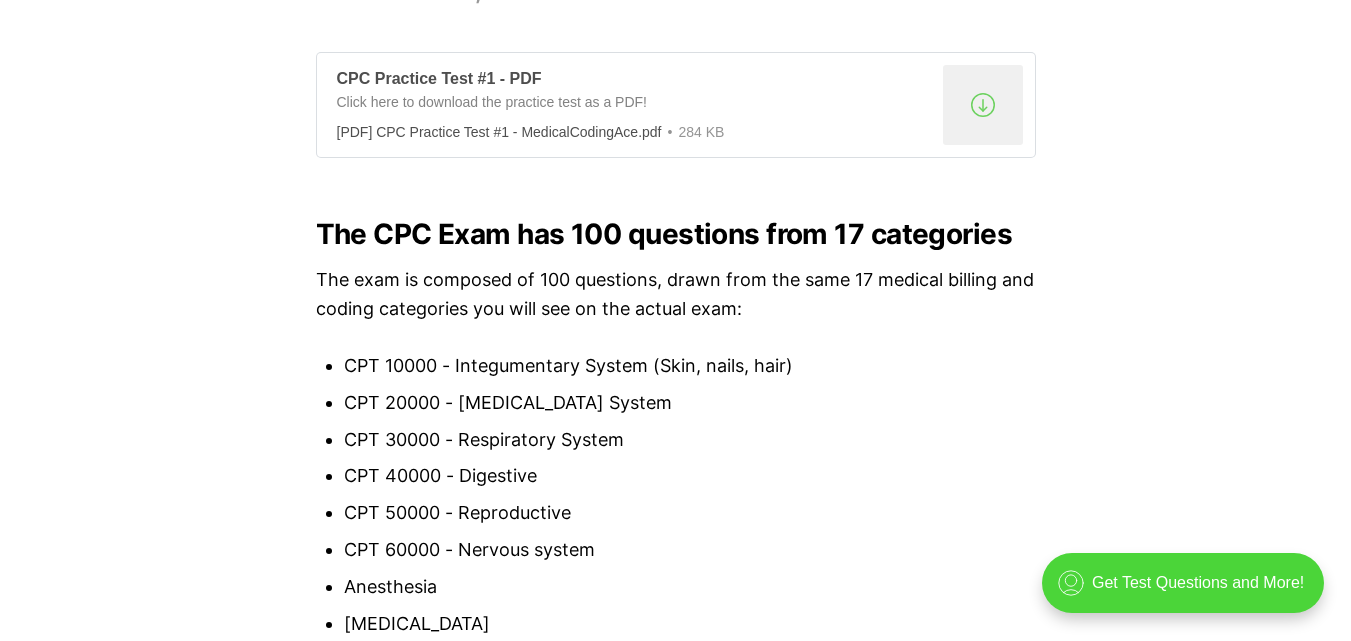 click on ".a{fill:none;stroke:currentColor;stroke-linecap:round;stroke-linejoin:round;stroke-width:1.5px;} download-circle" at bounding box center [983, 105] 